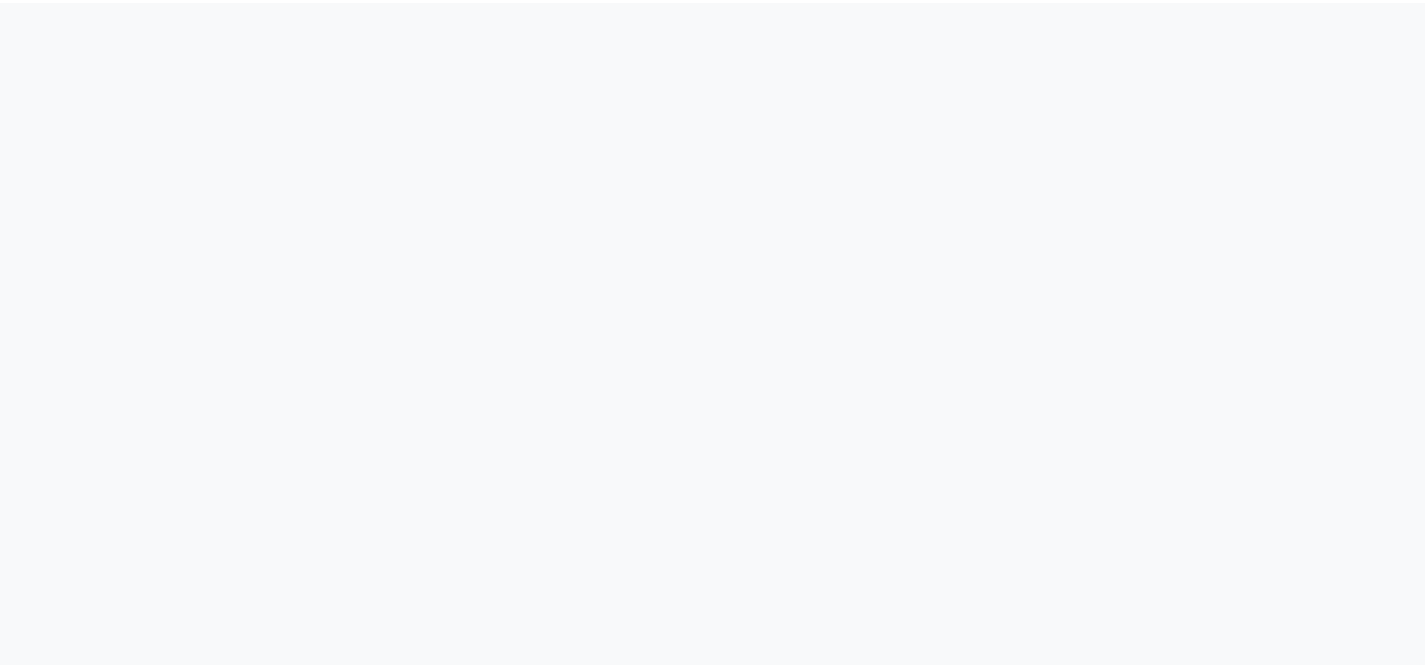 scroll, scrollTop: 0, scrollLeft: 0, axis: both 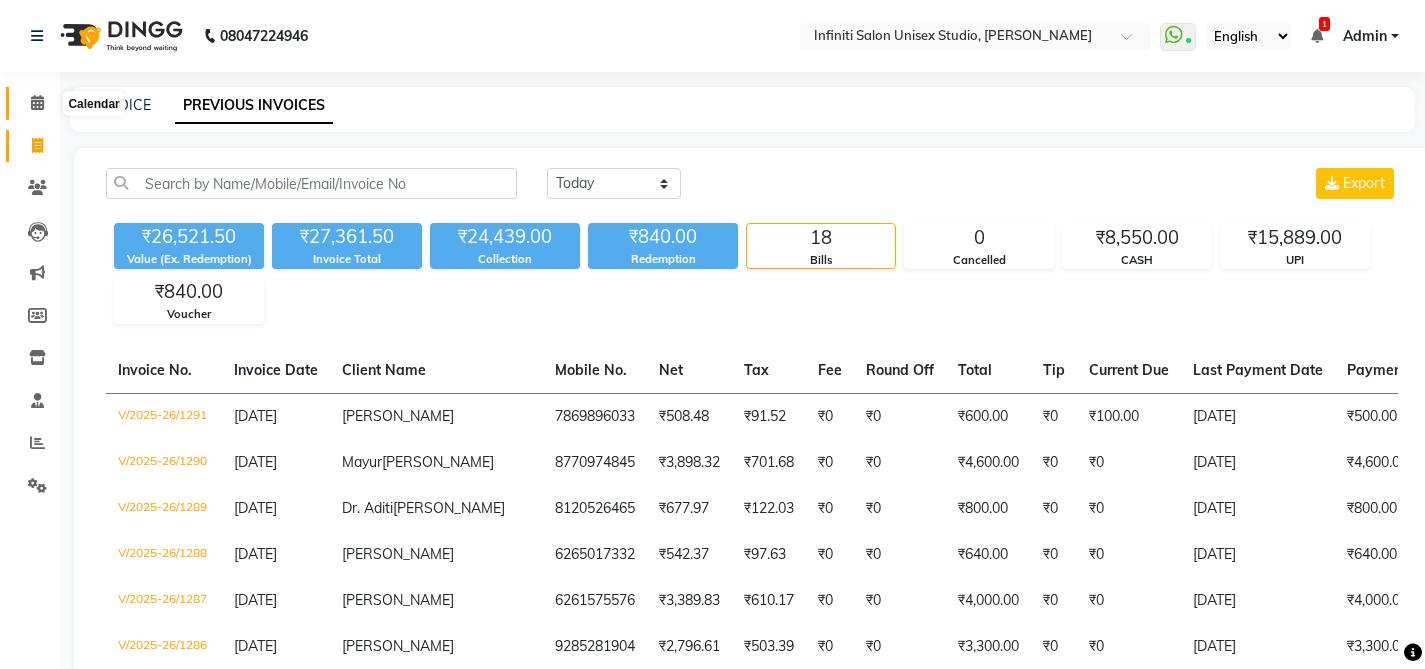 click 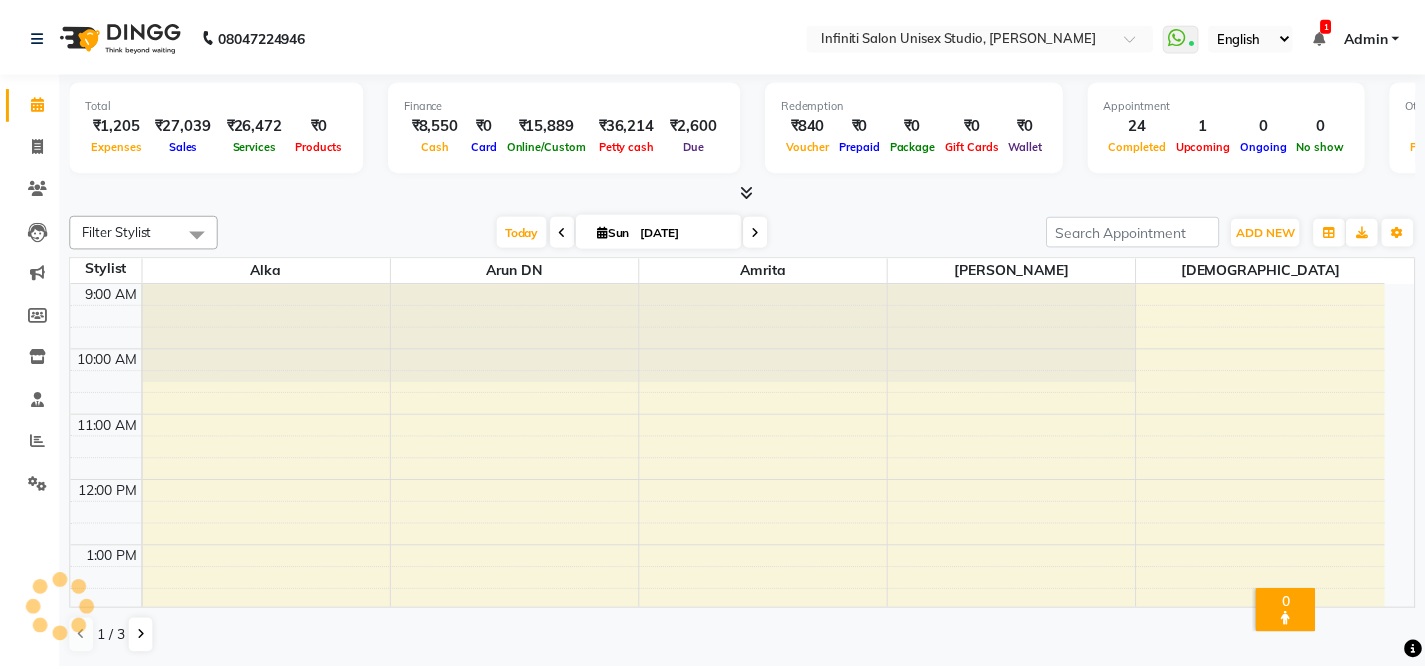 scroll, scrollTop: 0, scrollLeft: 0, axis: both 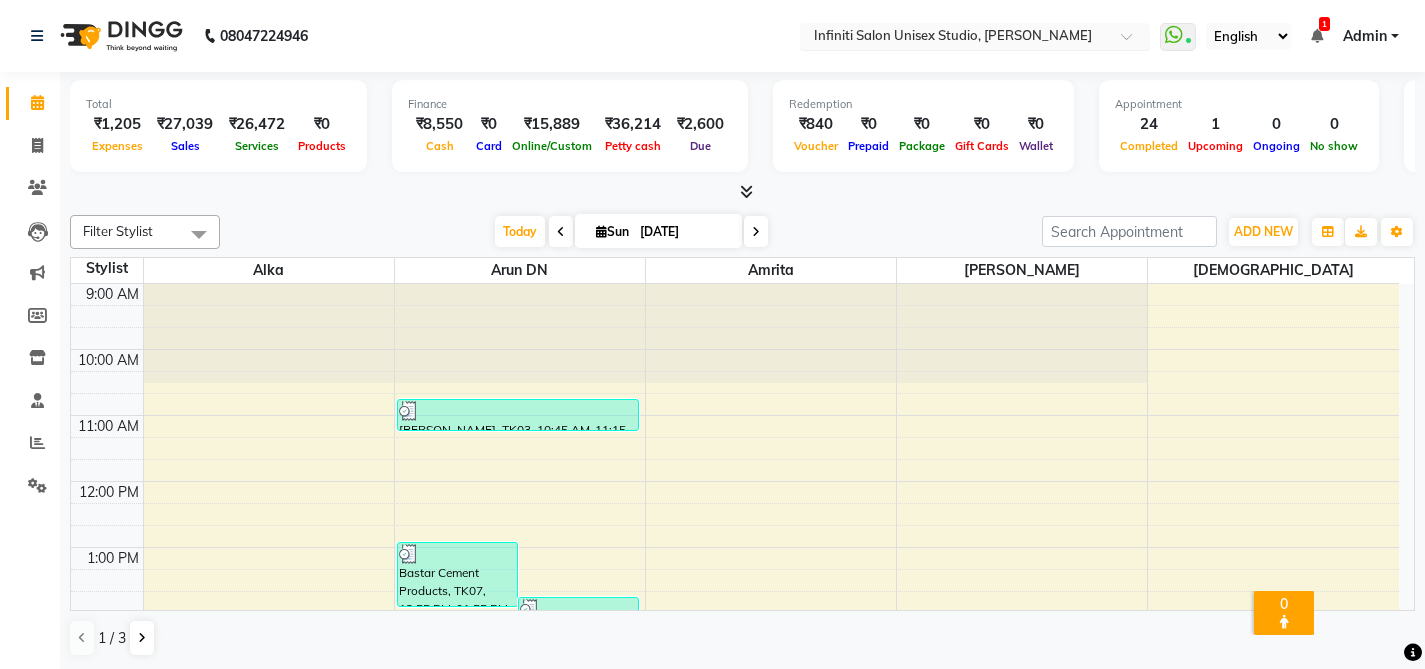 click at bounding box center [955, 38] 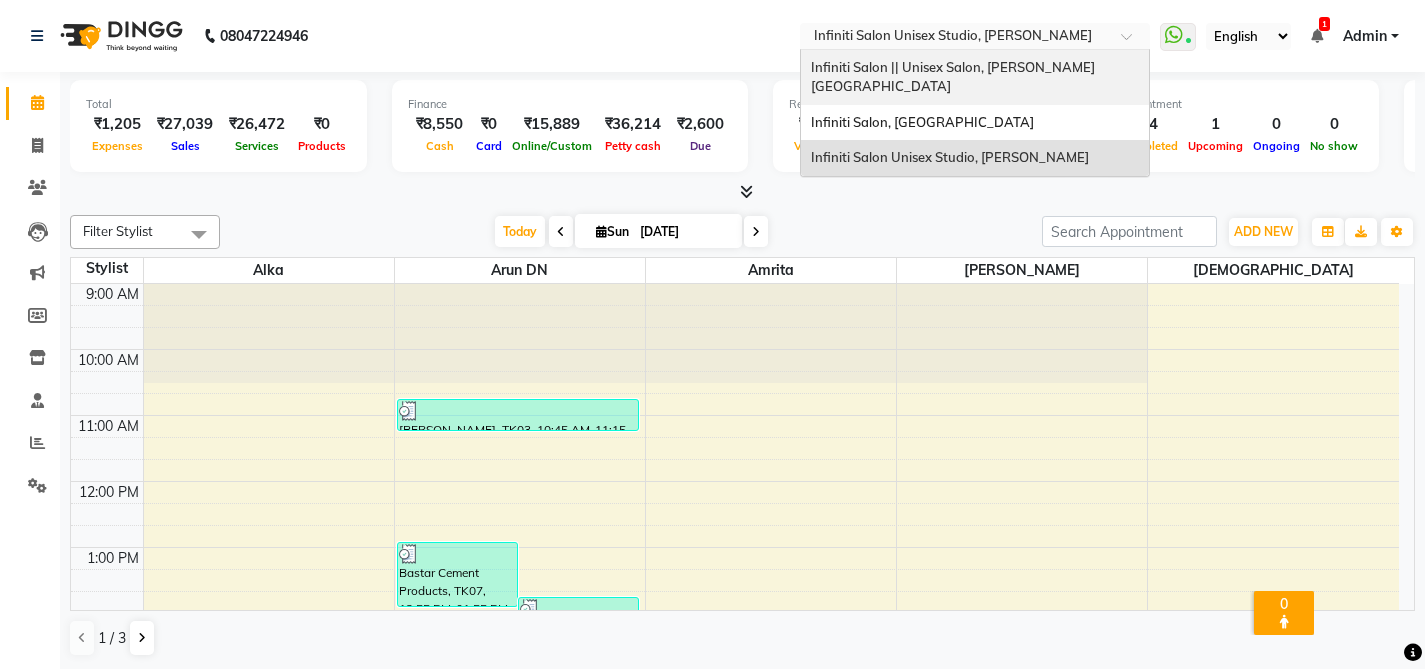 click on "Infiniti Salon || Unisex Salon, [PERSON_NAME][GEOGRAPHIC_DATA]" at bounding box center [953, 77] 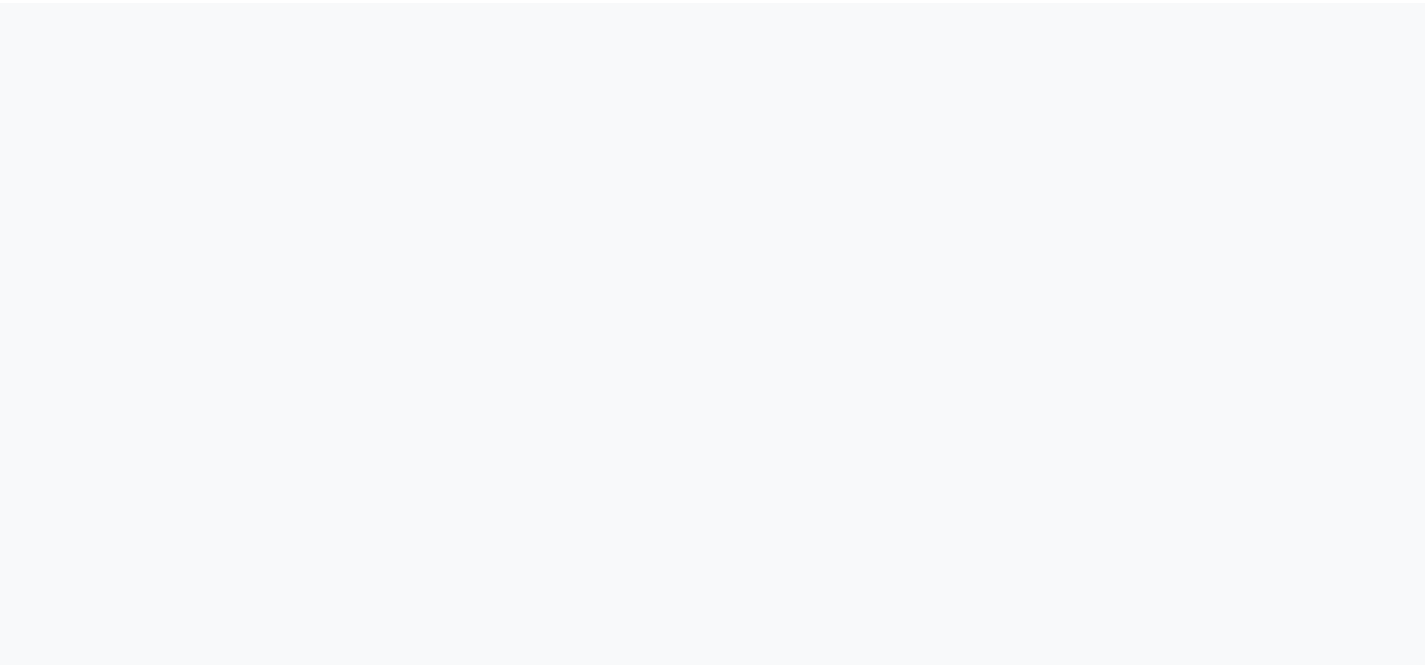 scroll, scrollTop: 0, scrollLeft: 0, axis: both 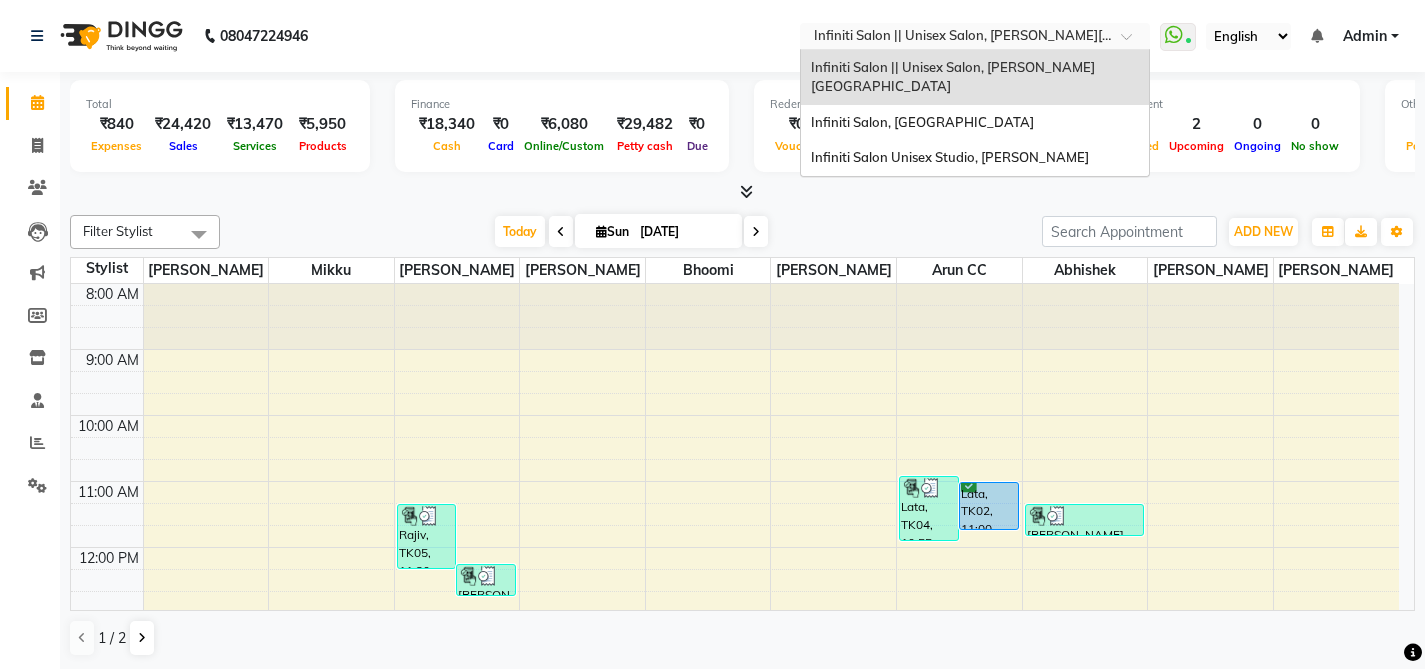 click at bounding box center (955, 38) 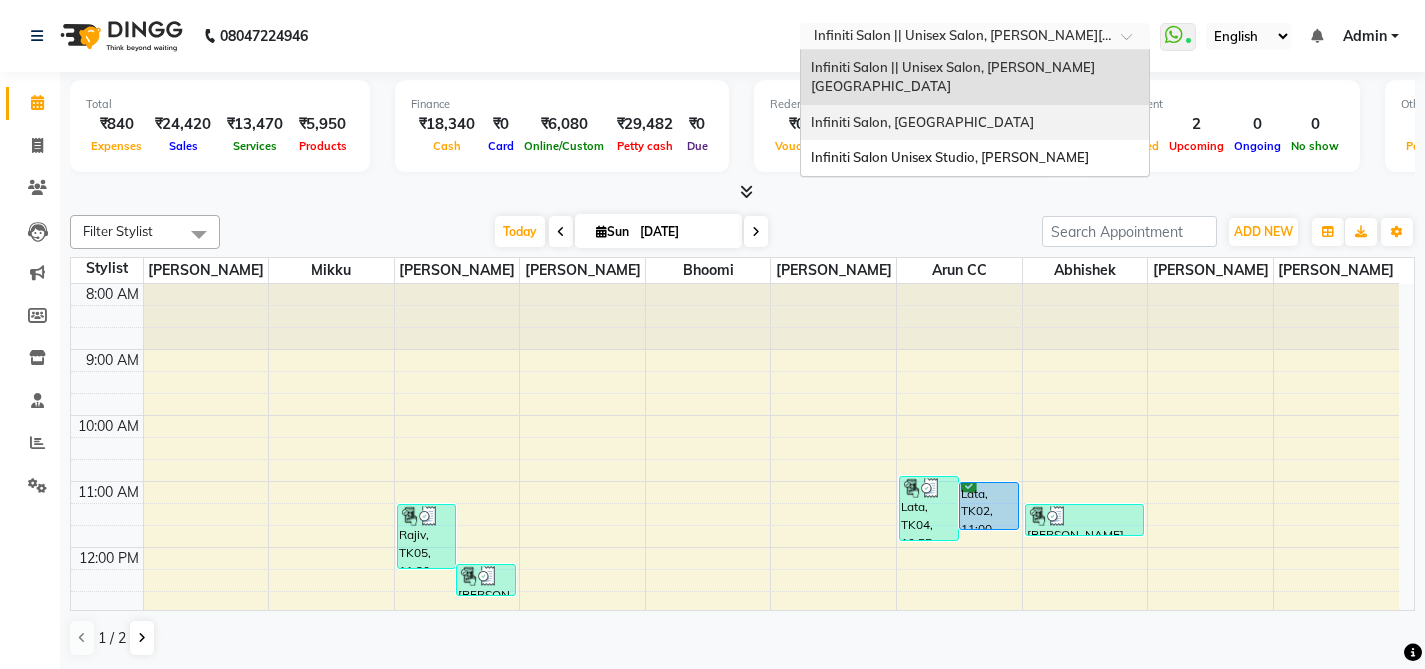 click on "Infiniti Salon, [GEOGRAPHIC_DATA]" at bounding box center (975, 123) 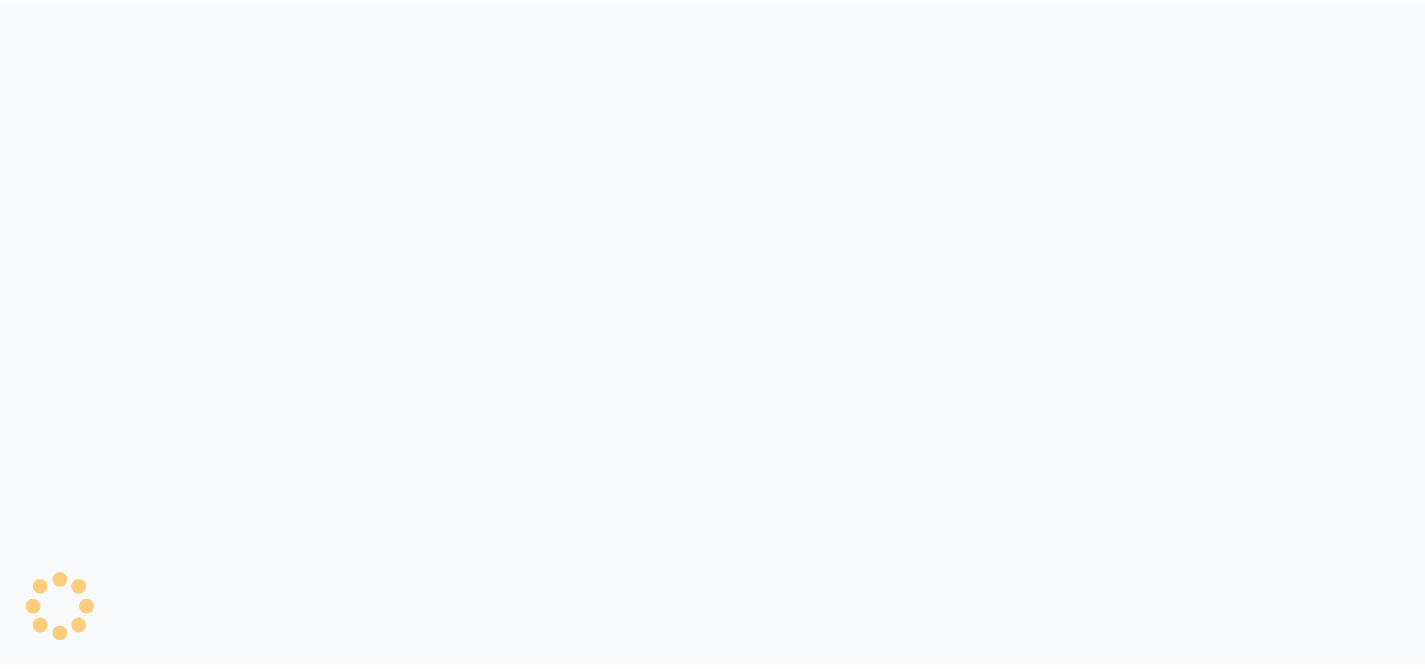 scroll, scrollTop: 0, scrollLeft: 0, axis: both 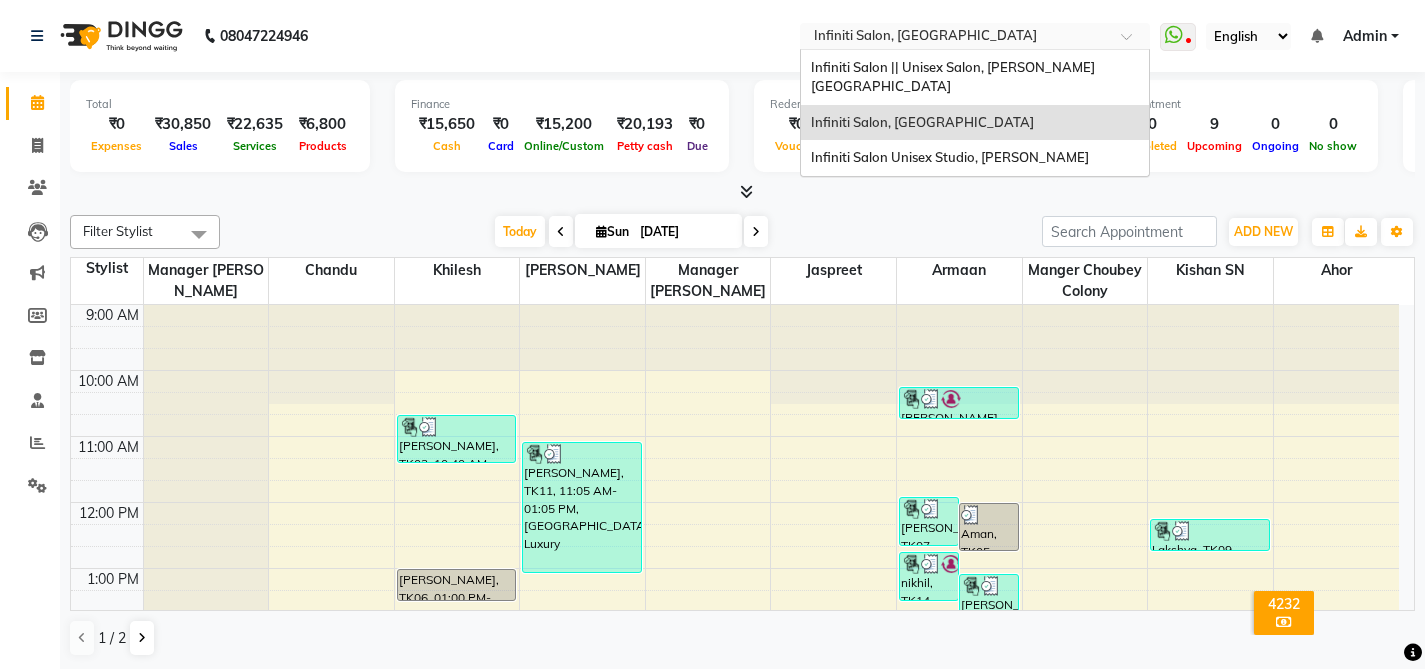click at bounding box center (955, 38) 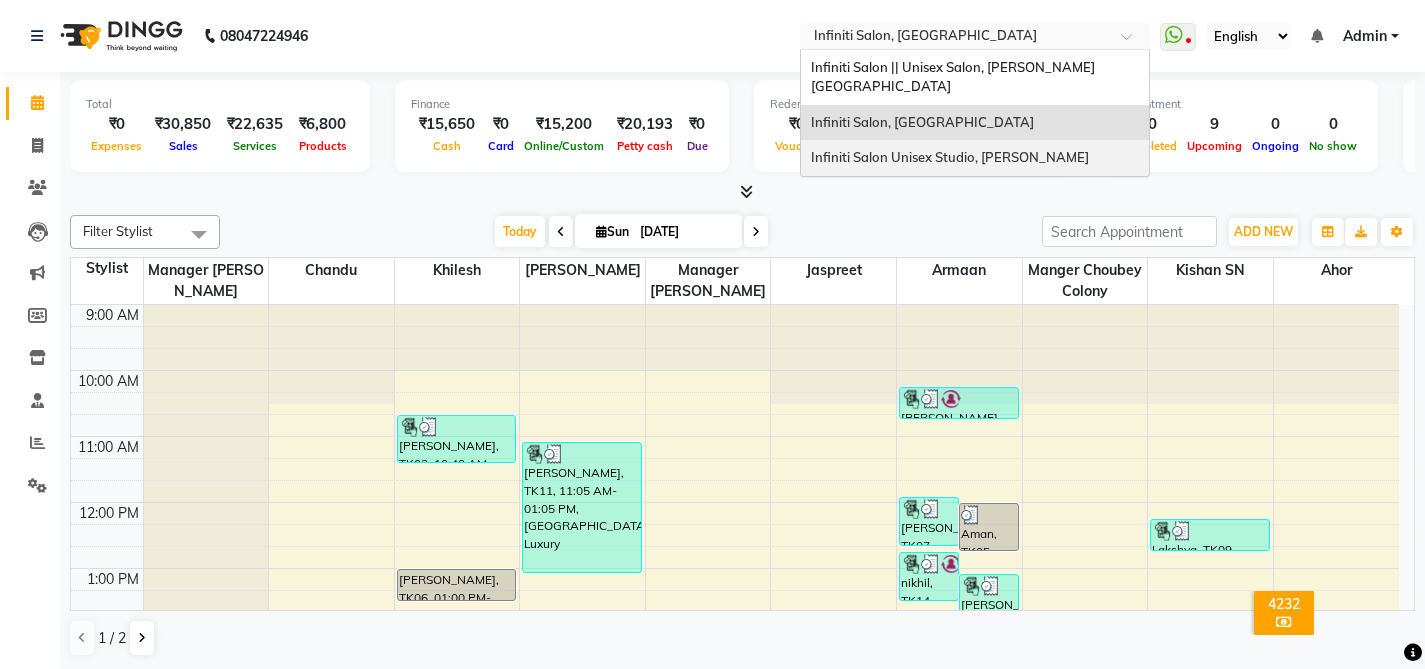 click on "Infiniti Salon Unisex Studio, [PERSON_NAME]" at bounding box center [975, 158] 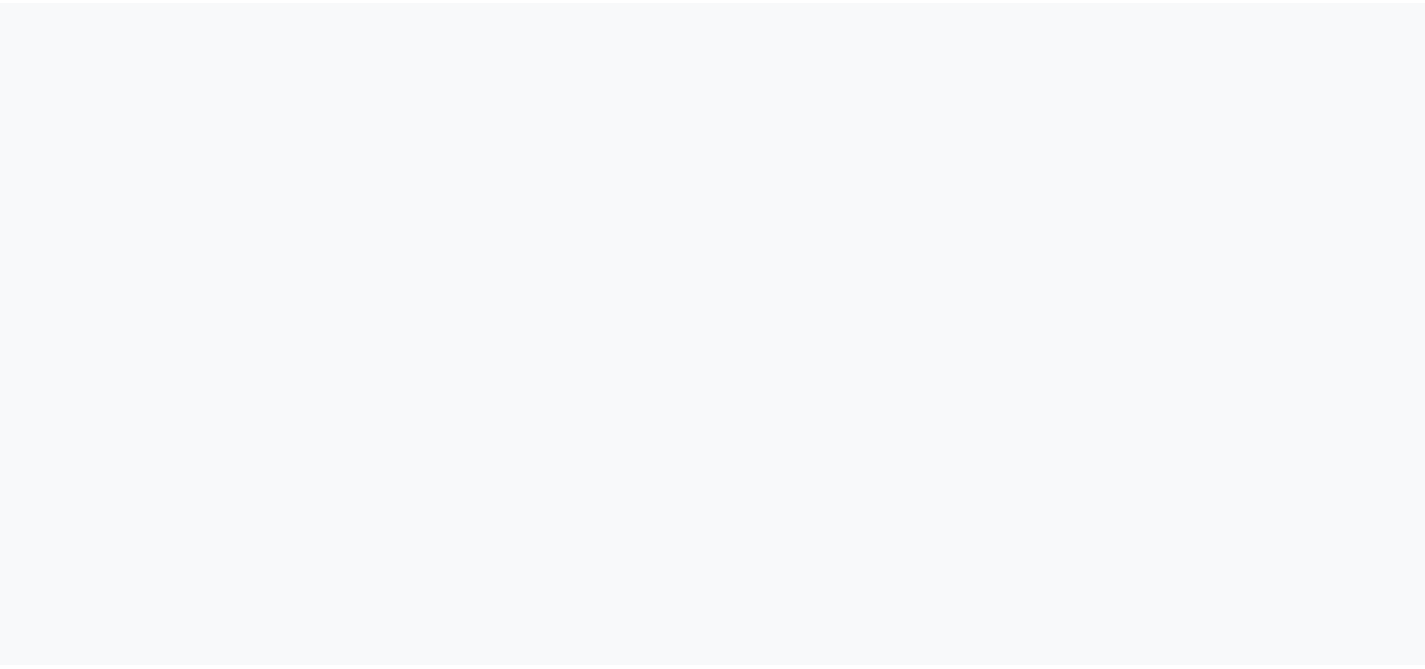 scroll, scrollTop: 0, scrollLeft: 0, axis: both 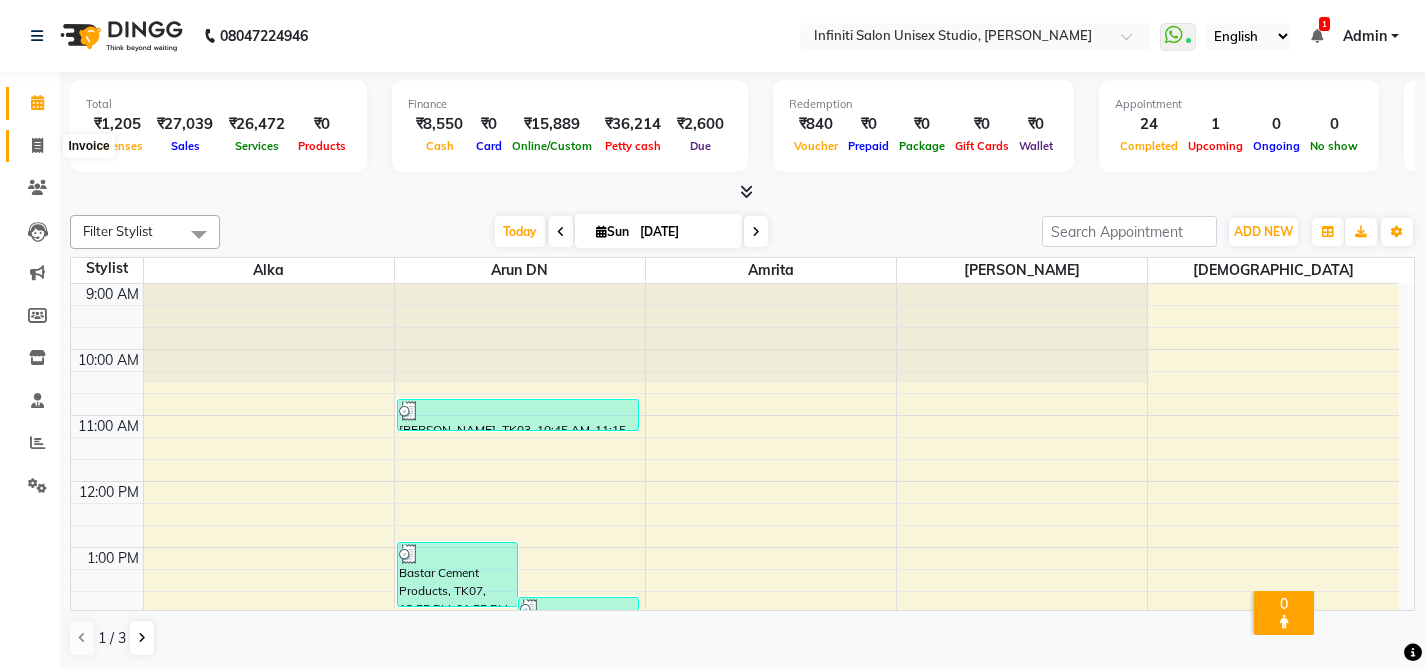 click 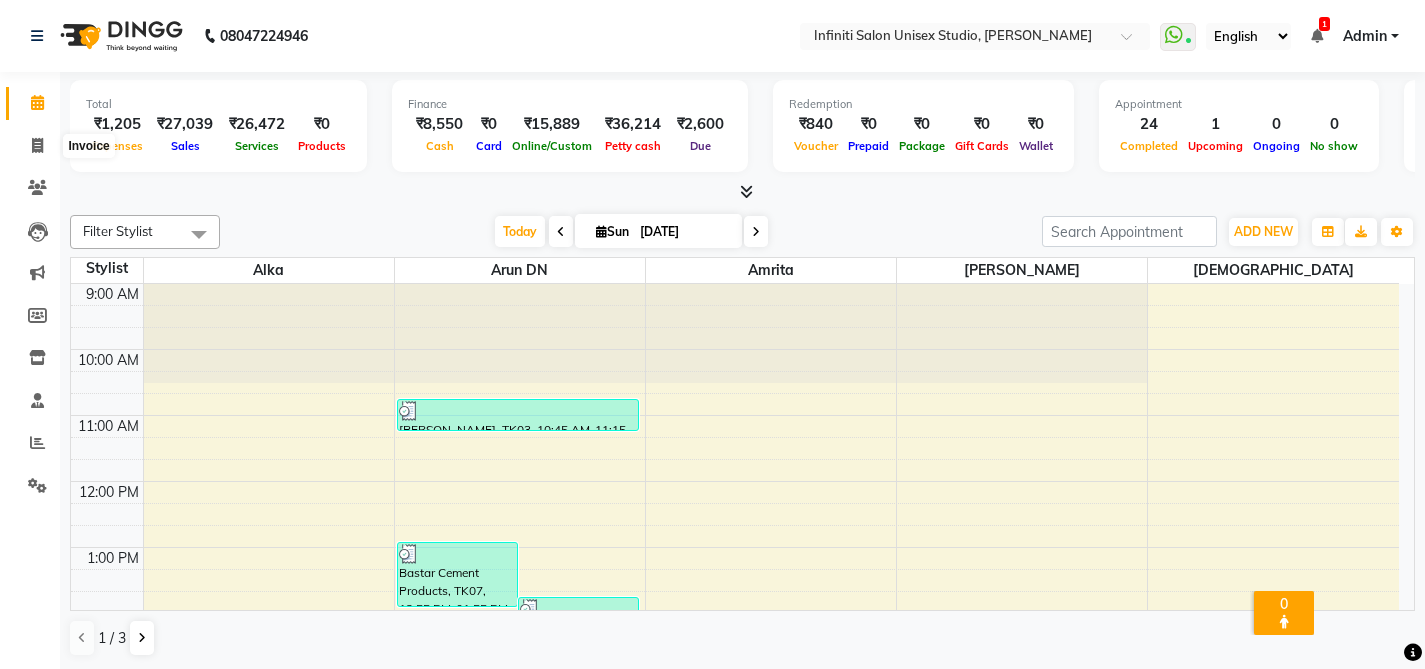 select on "service" 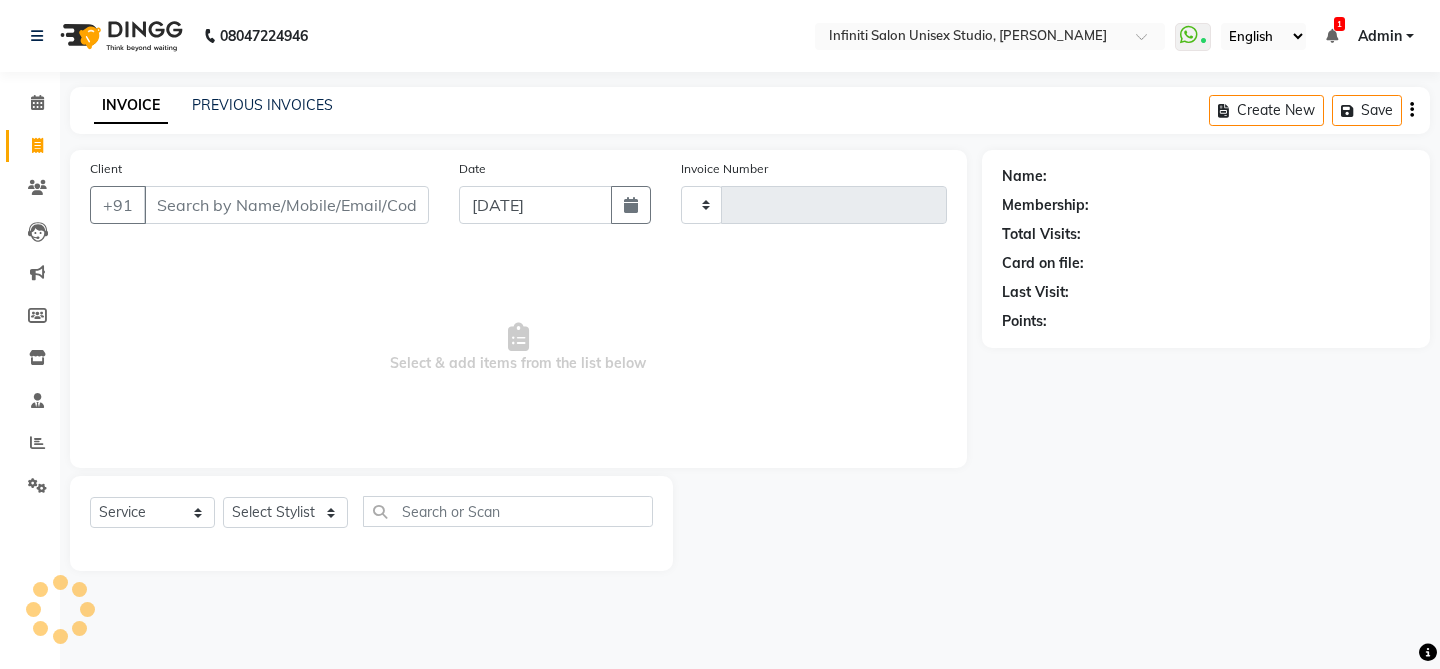 type on "1292" 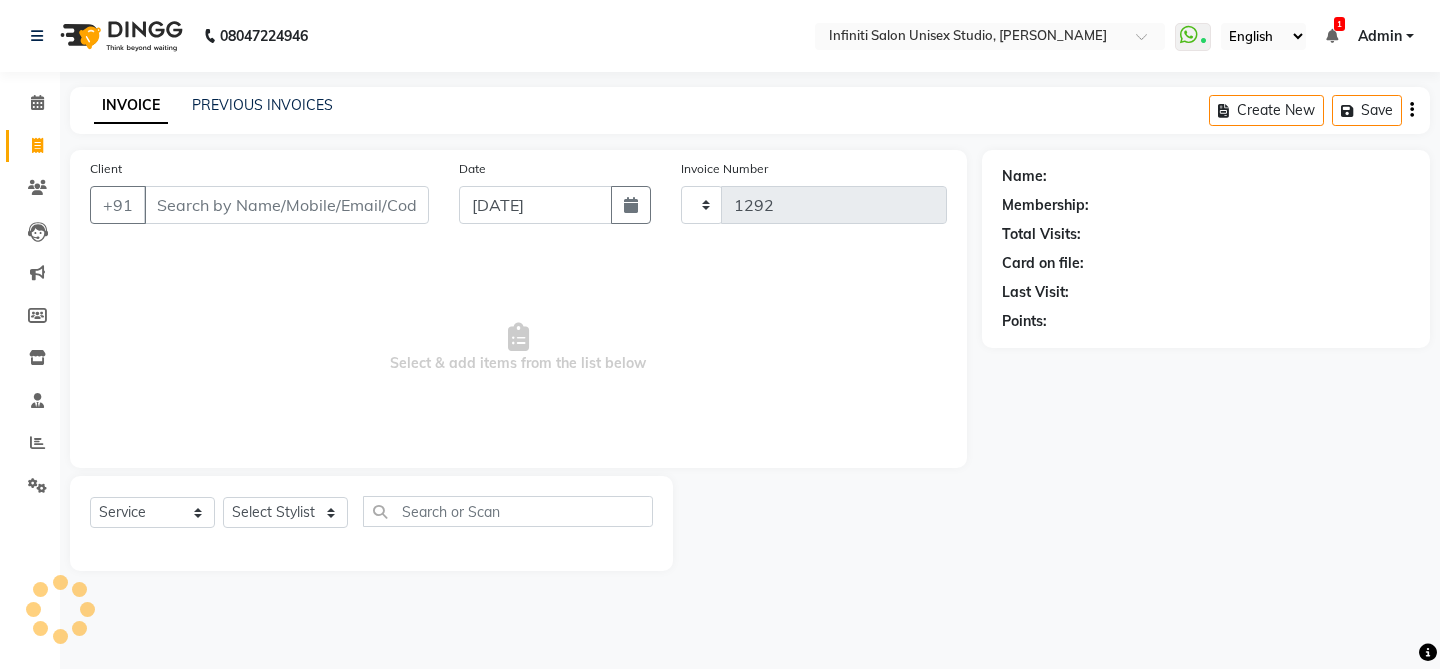 select on "6511" 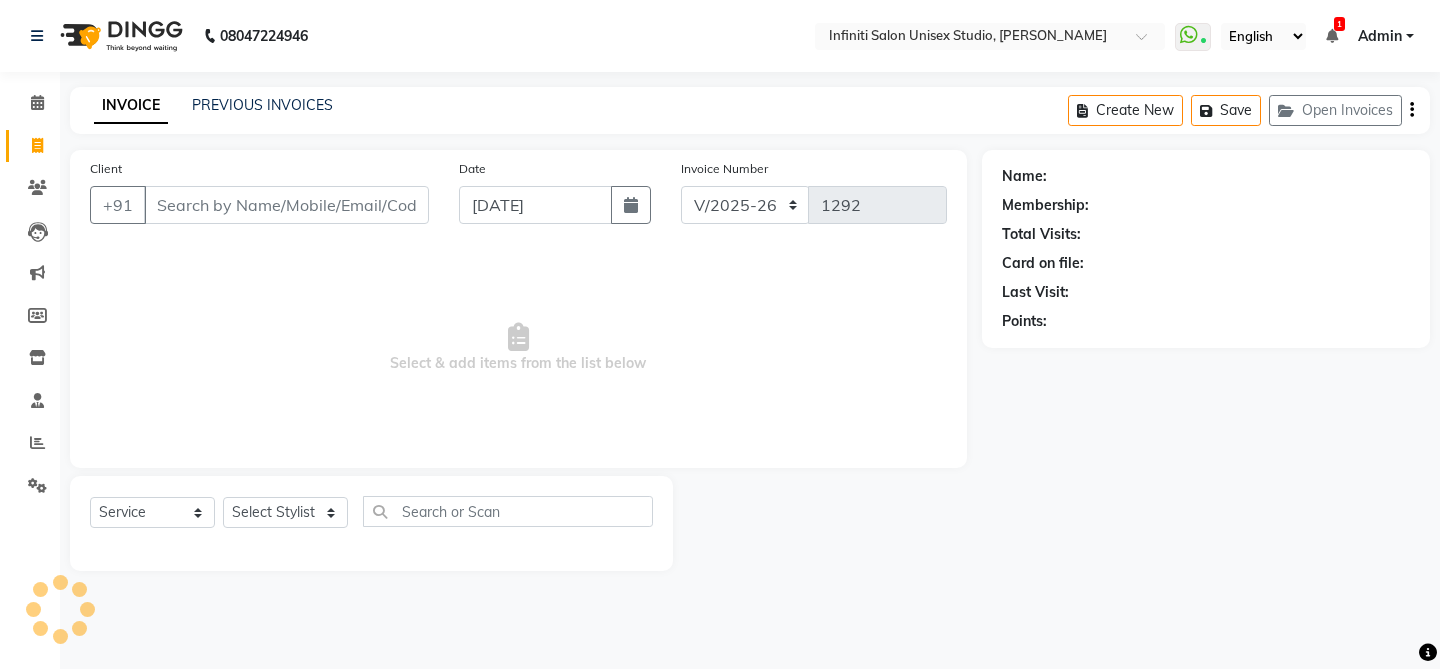 click on "INVOICE PREVIOUS INVOICES Create New   Save   Open Invoices" 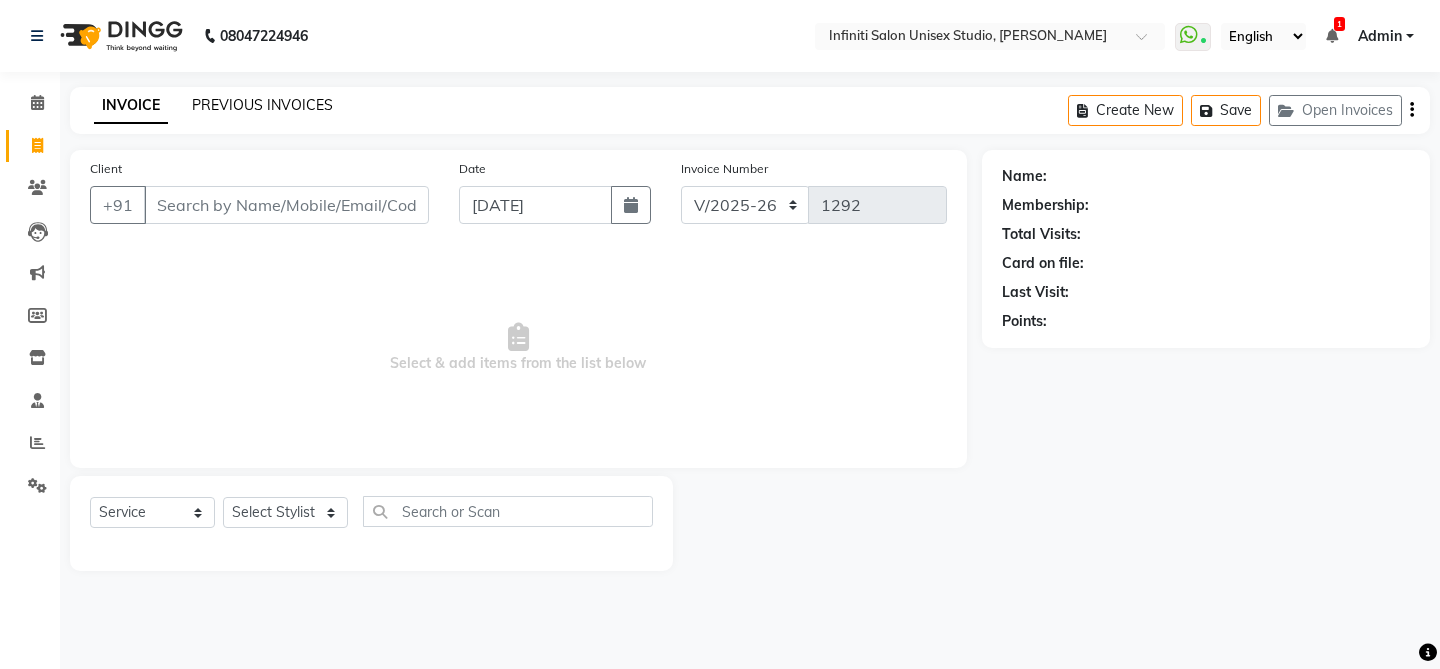 click on "PREVIOUS INVOICES" 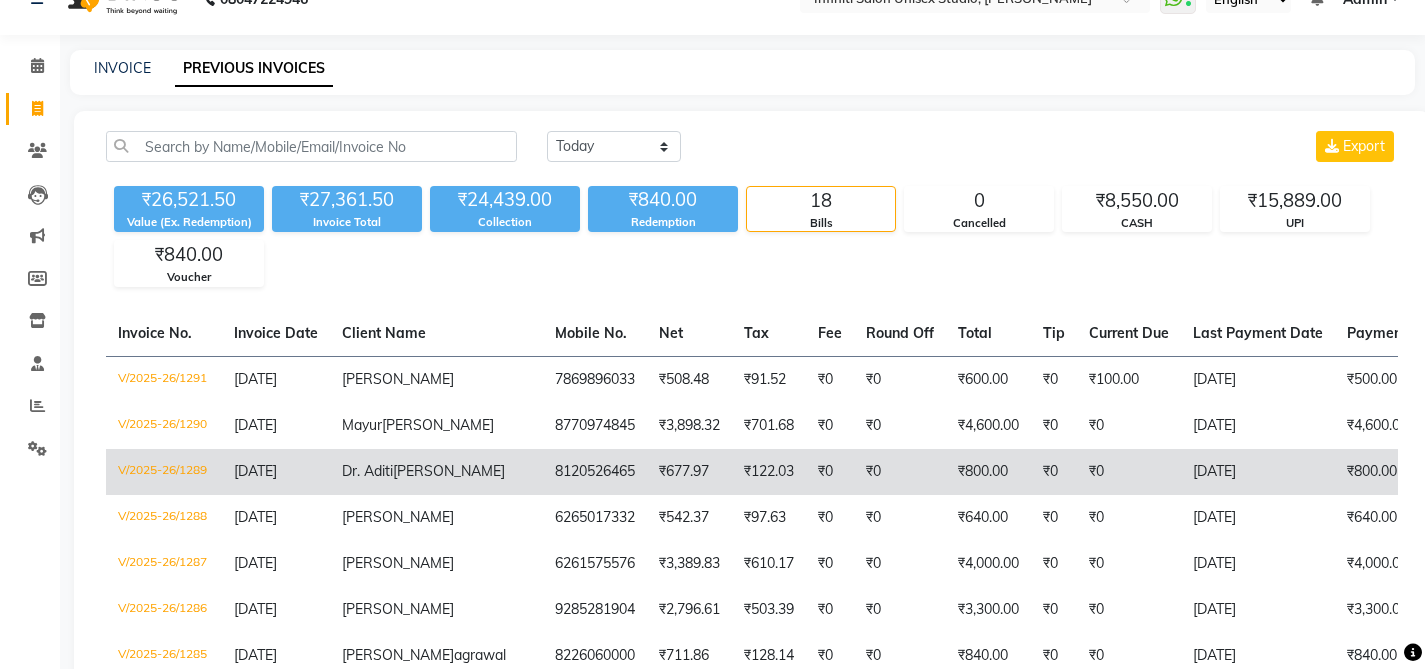 scroll, scrollTop: 0, scrollLeft: 0, axis: both 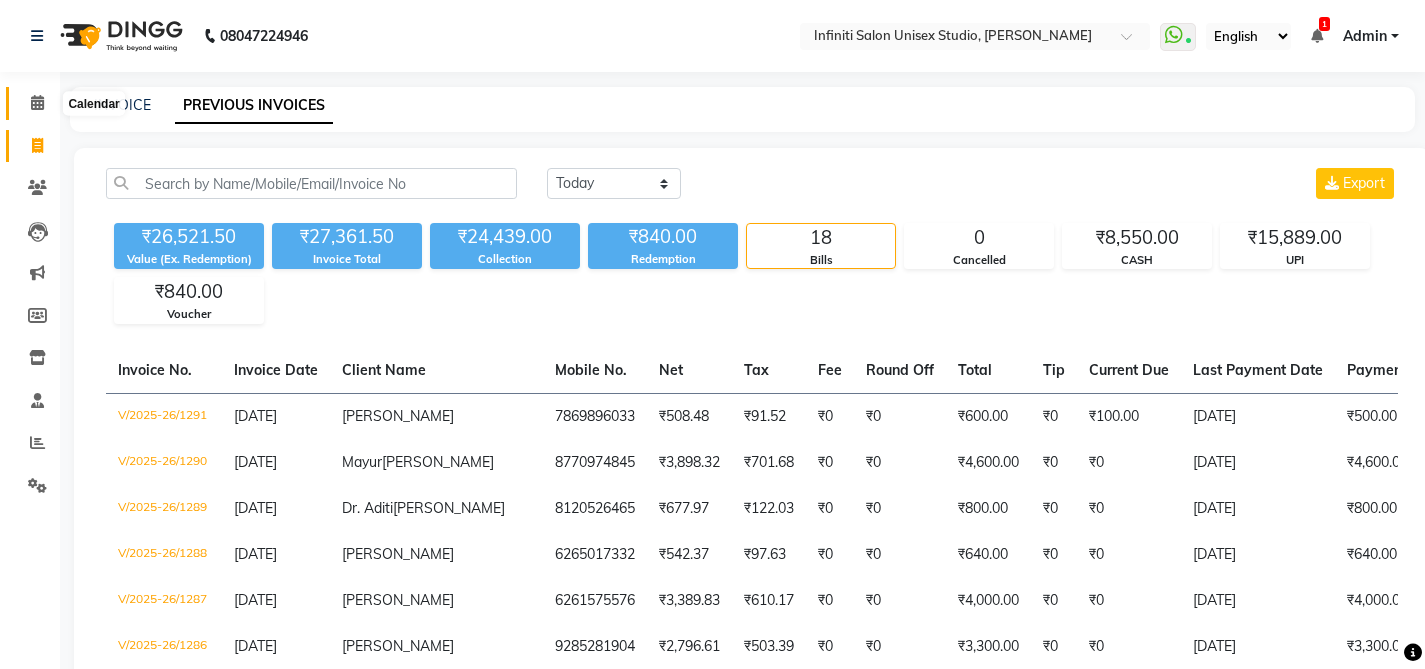 click 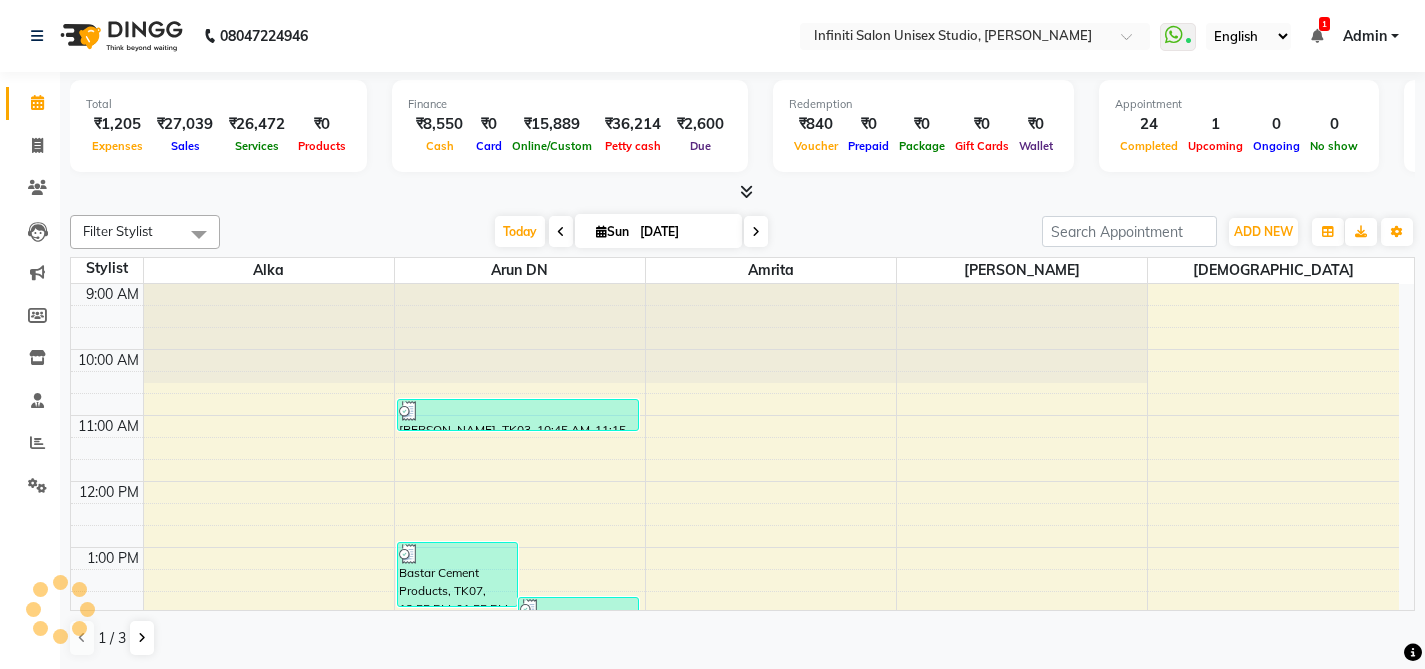 scroll, scrollTop: 0, scrollLeft: 0, axis: both 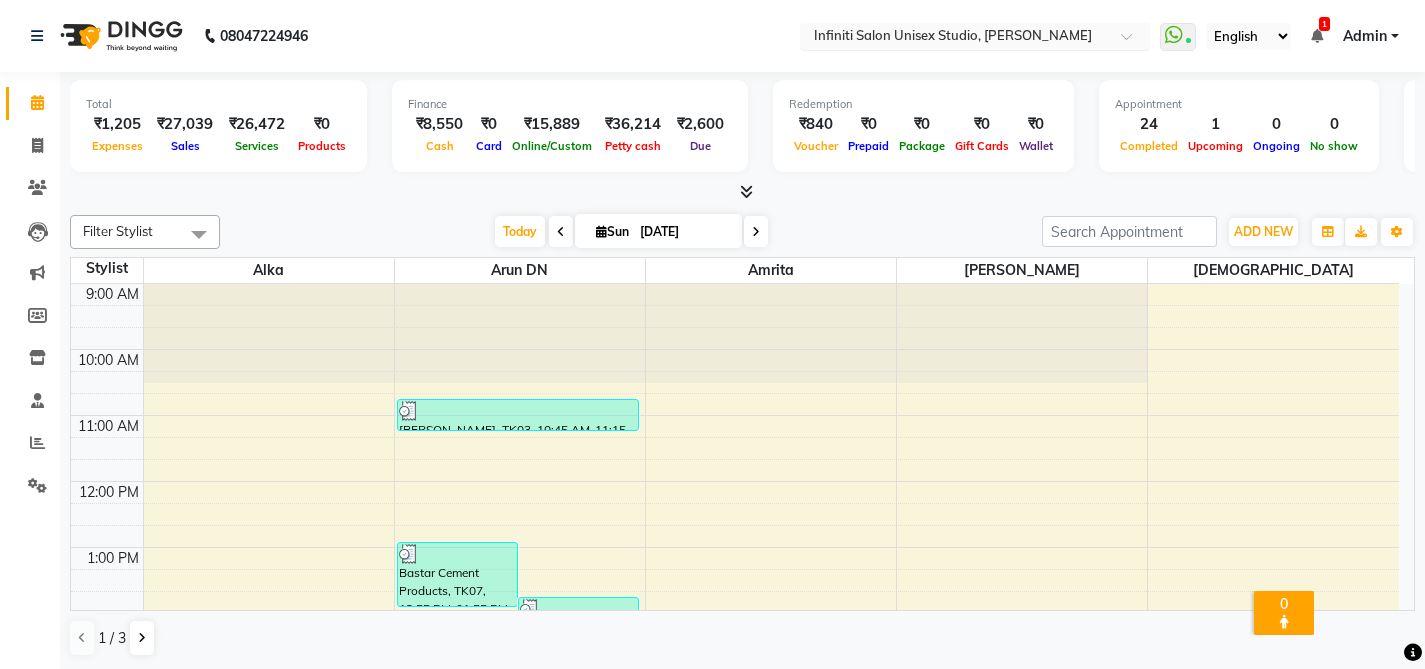 click at bounding box center (955, 38) 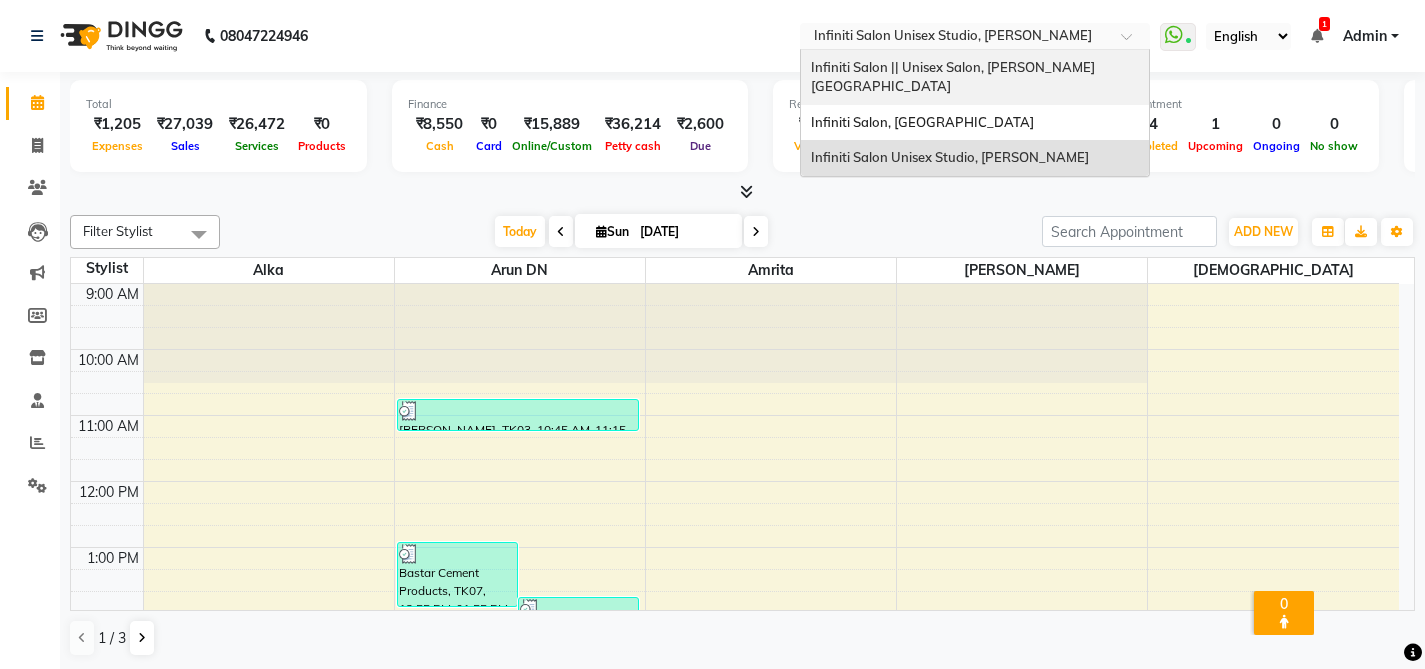 click on "Infiniti Salon || Unisex Salon, [PERSON_NAME][GEOGRAPHIC_DATA]" at bounding box center [953, 77] 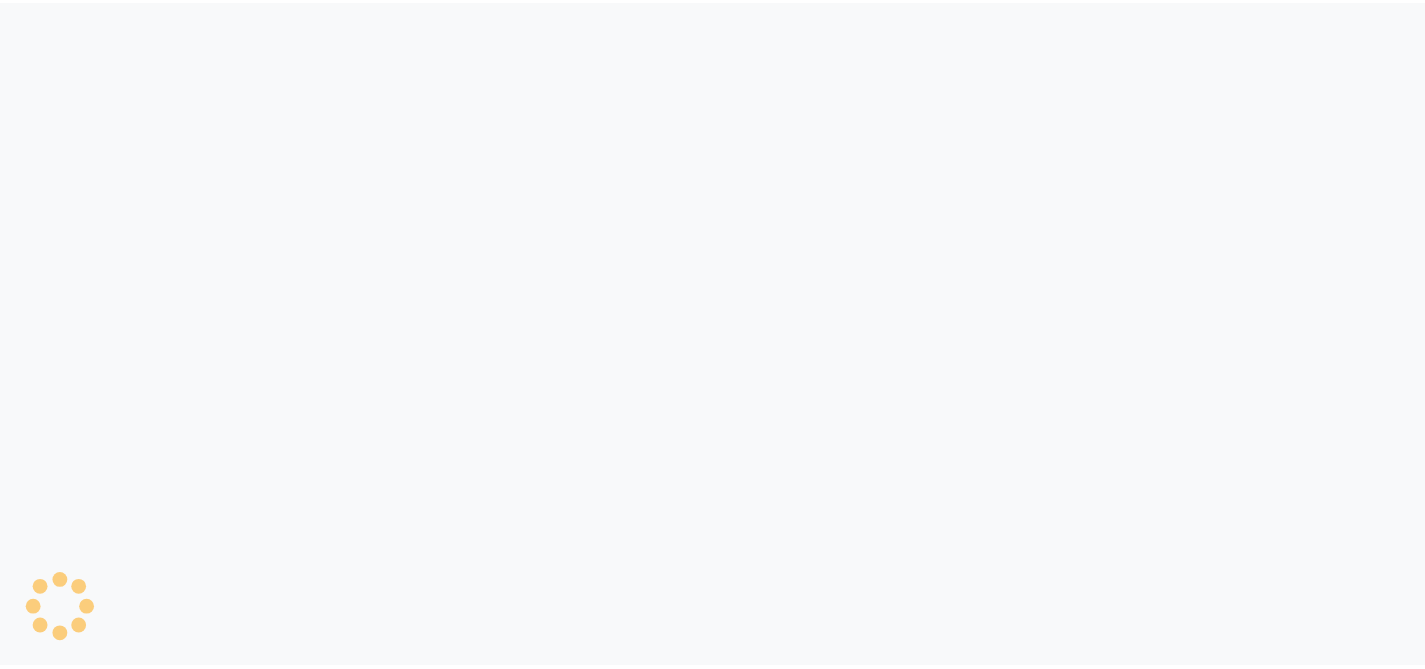 scroll, scrollTop: 0, scrollLeft: 0, axis: both 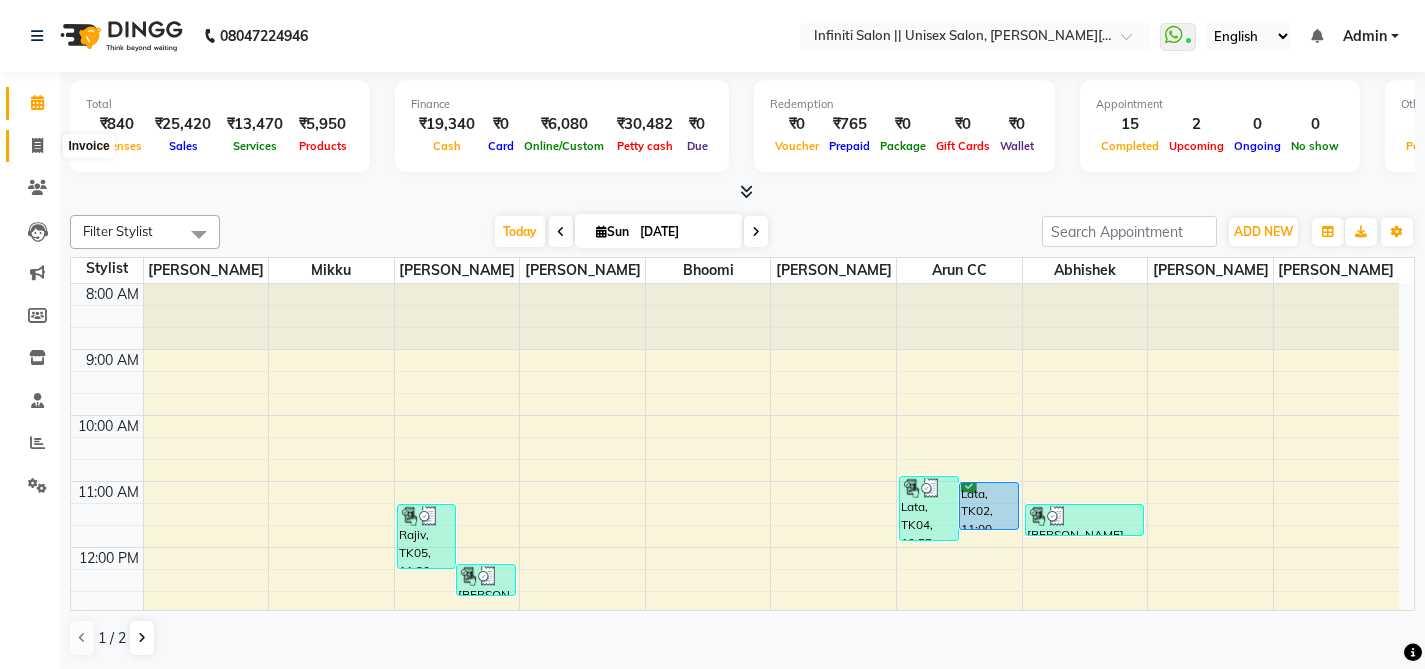 click 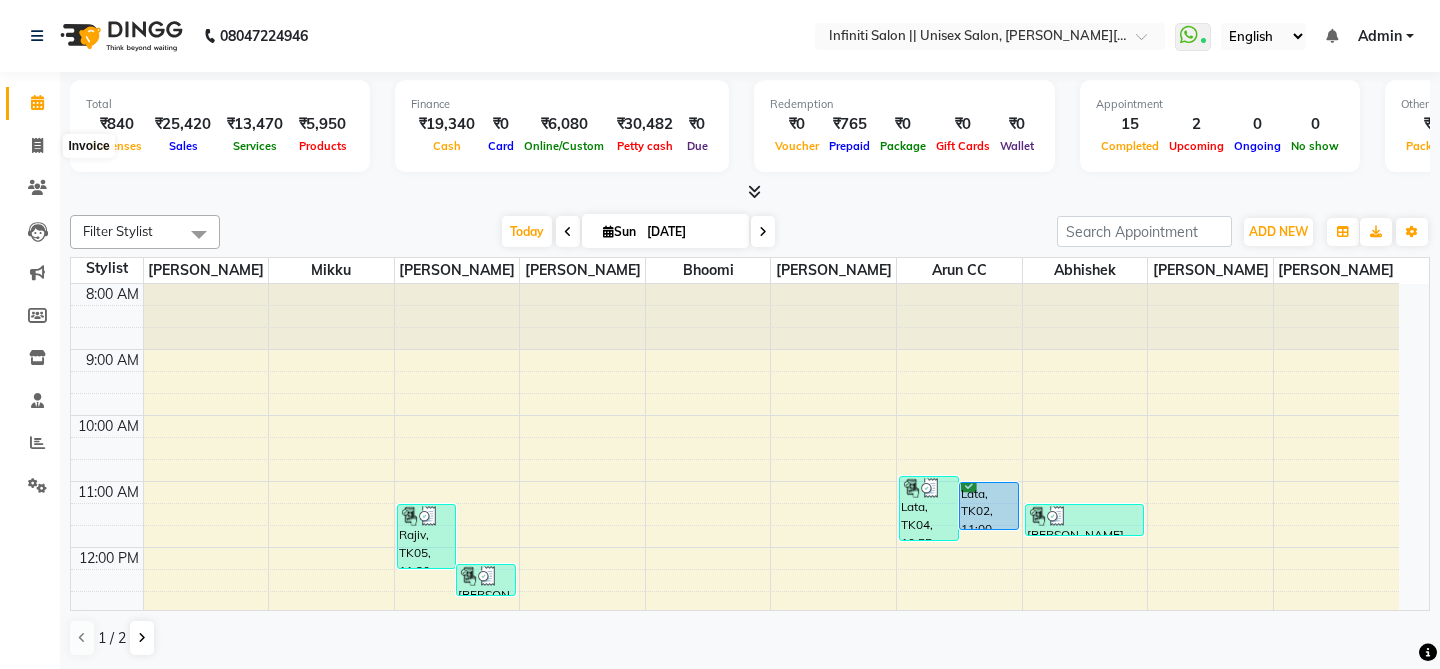 select on "service" 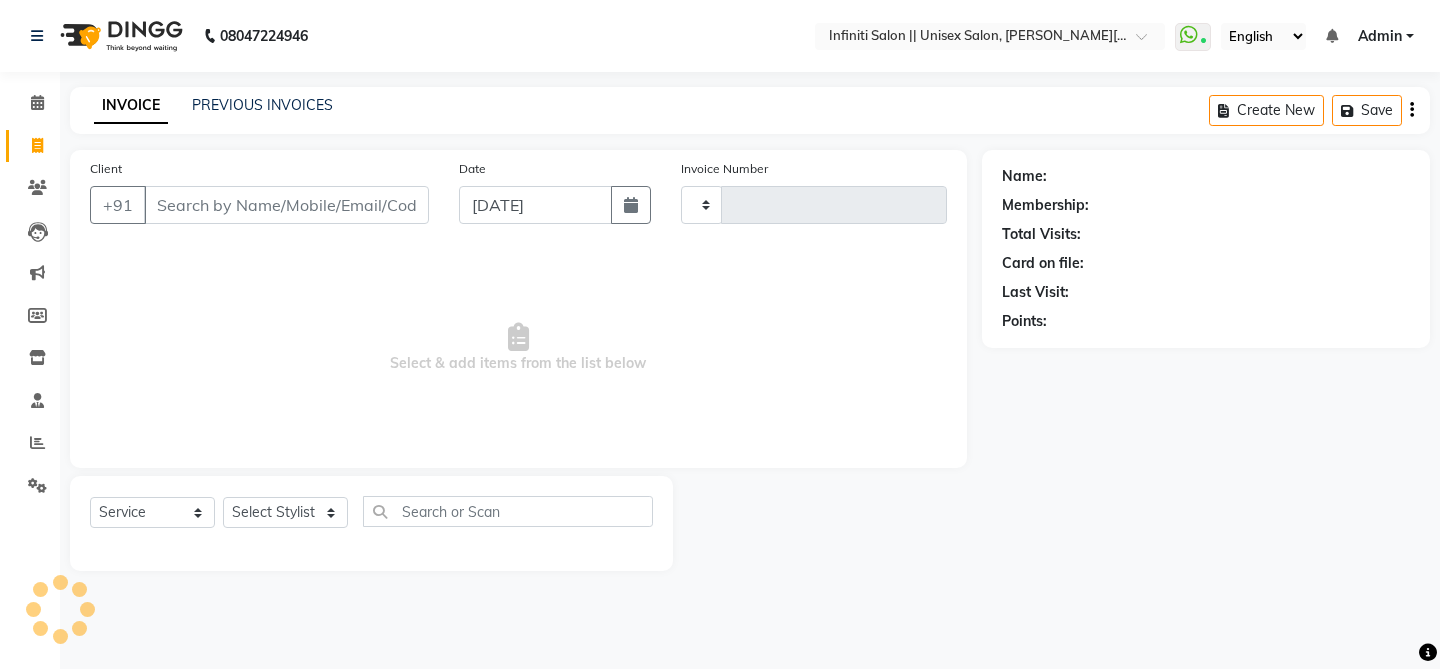 type on "0466" 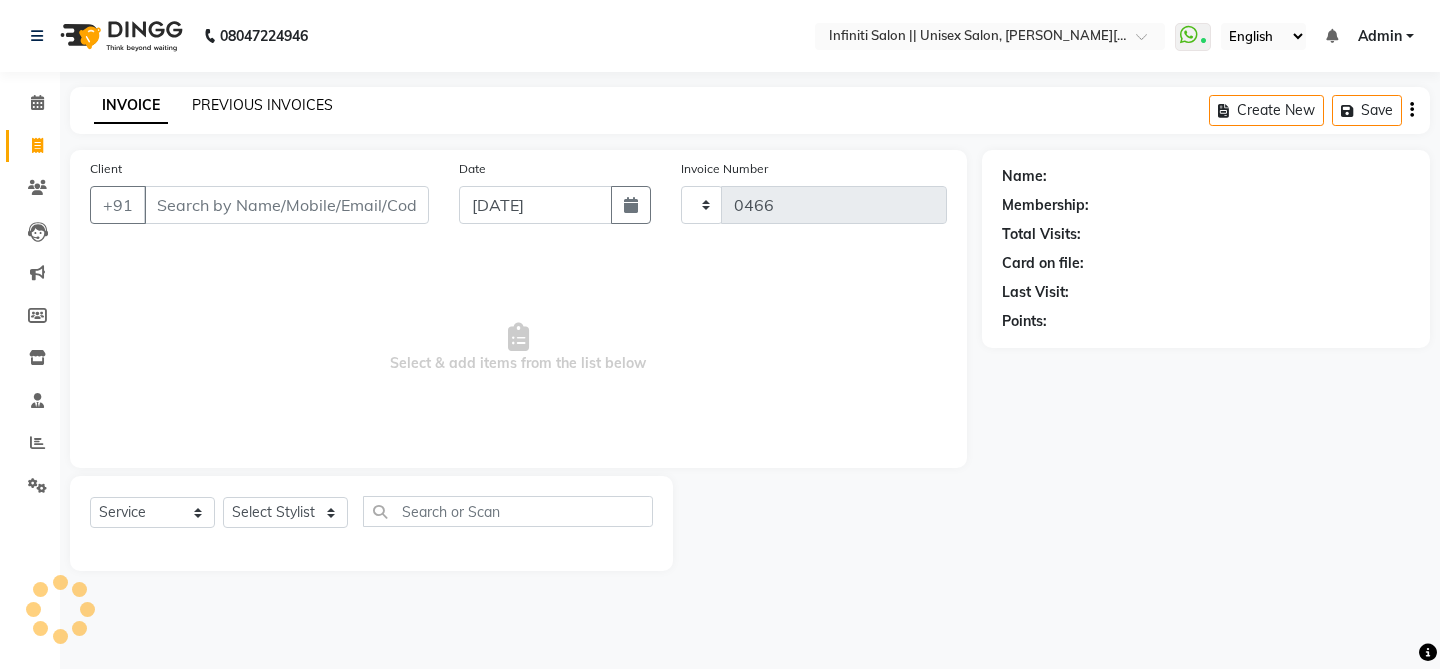 select on "8233" 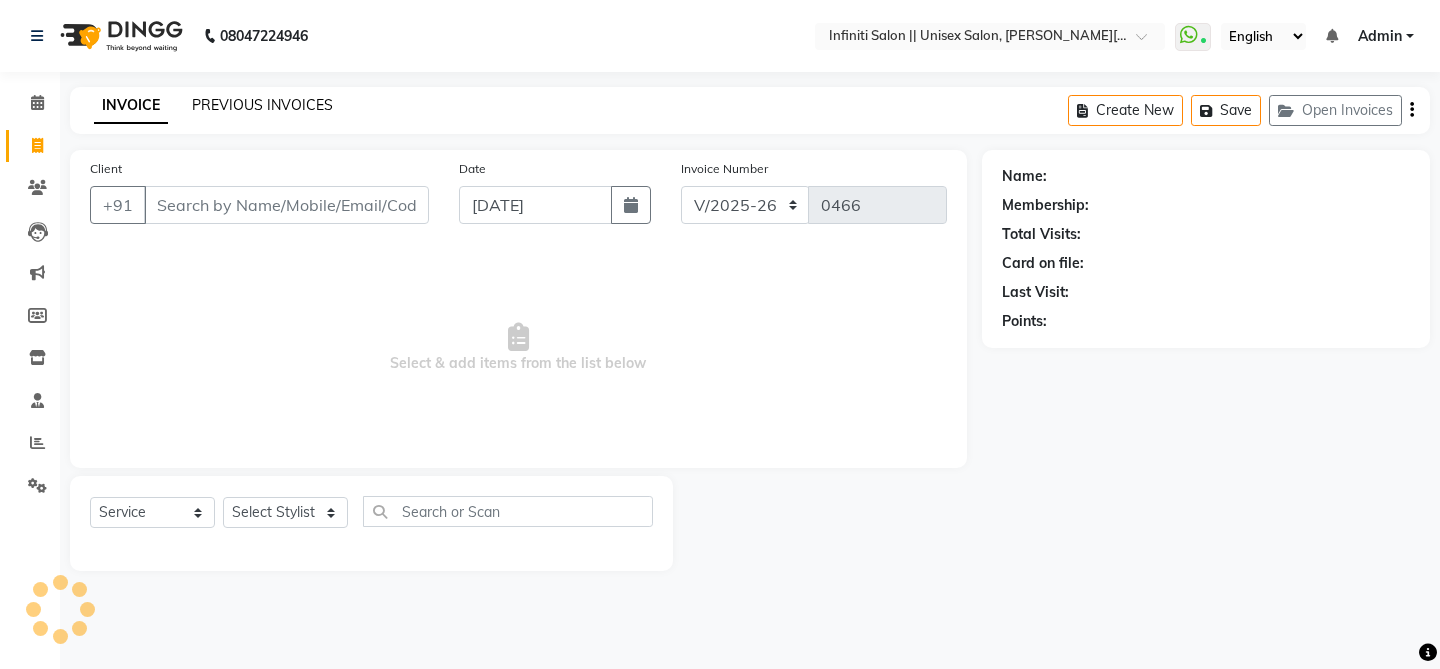 click on "PREVIOUS INVOICES" 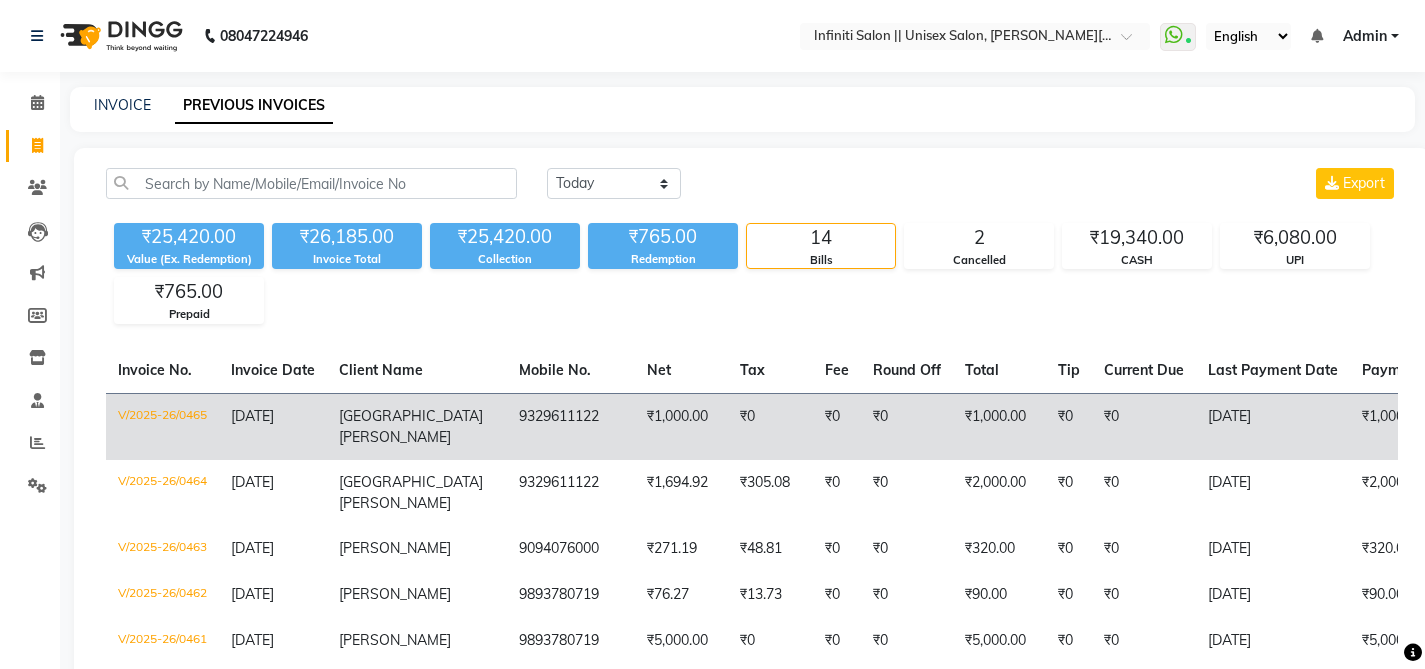 click on "V/2025-26/0465" 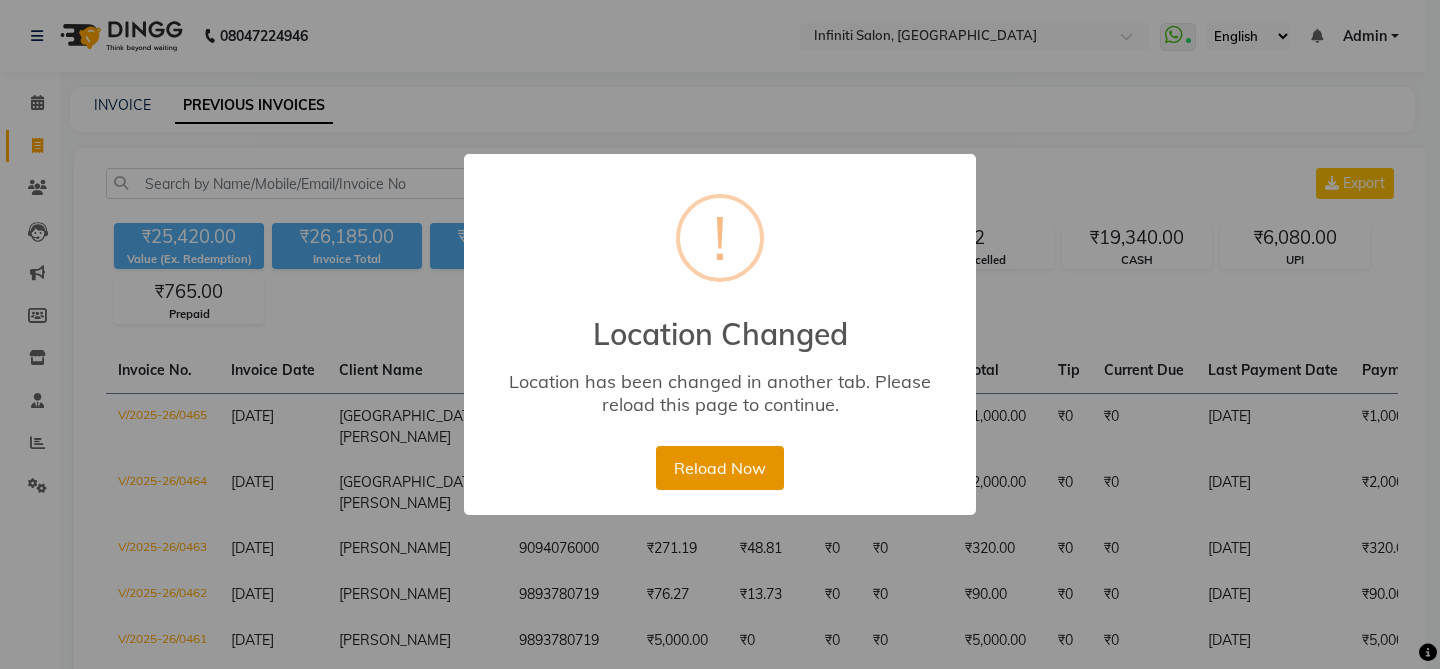 click on "Reload Now" at bounding box center [719, 468] 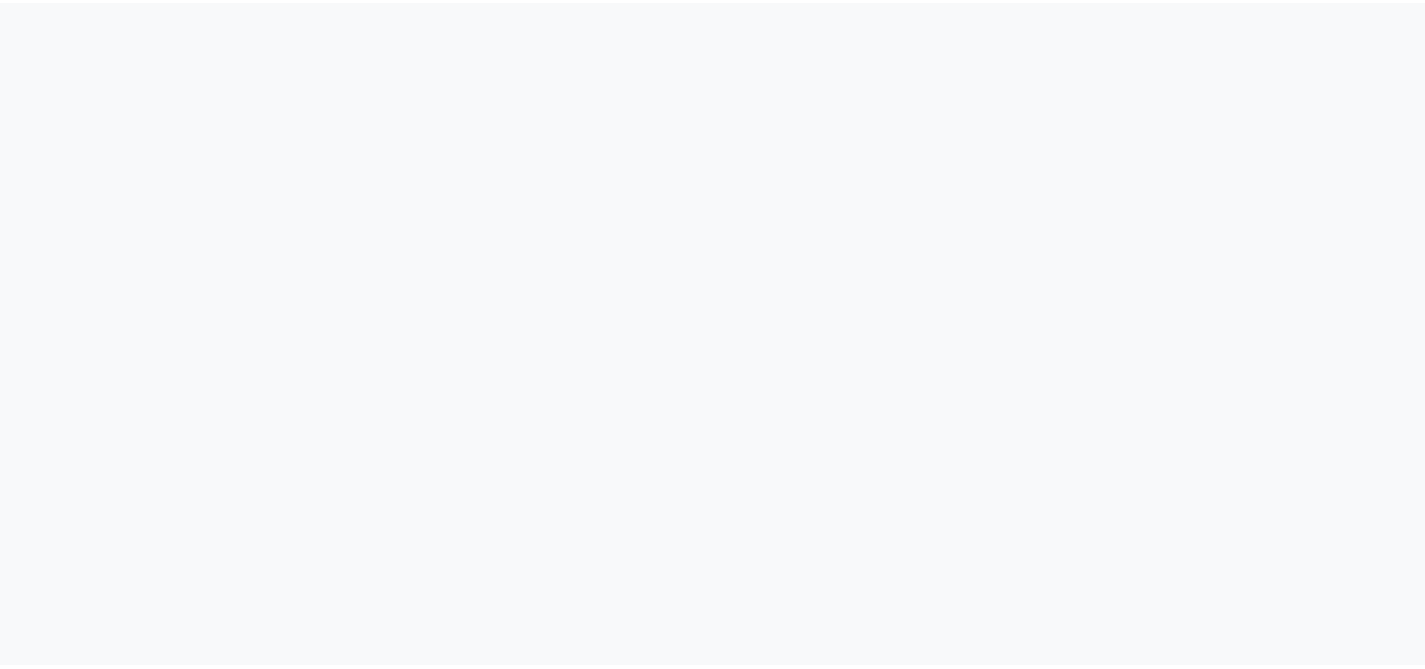 scroll, scrollTop: 0, scrollLeft: 0, axis: both 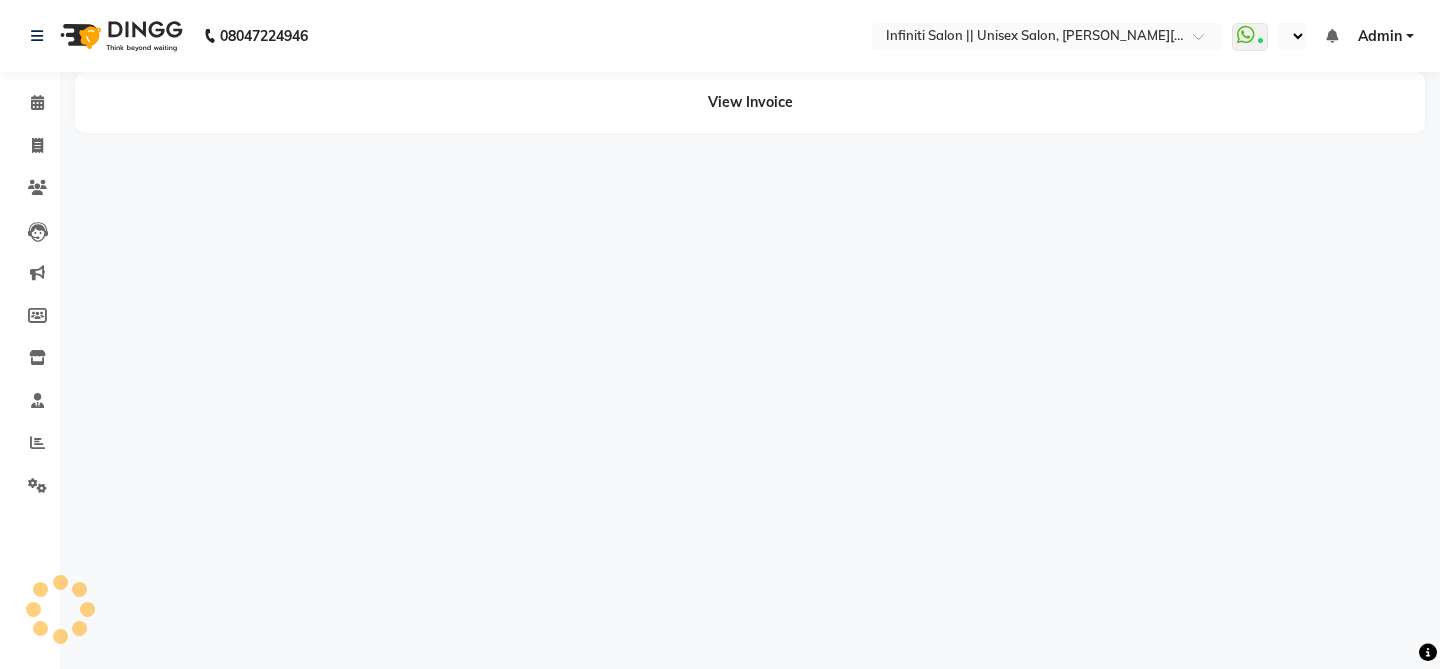 select on "en" 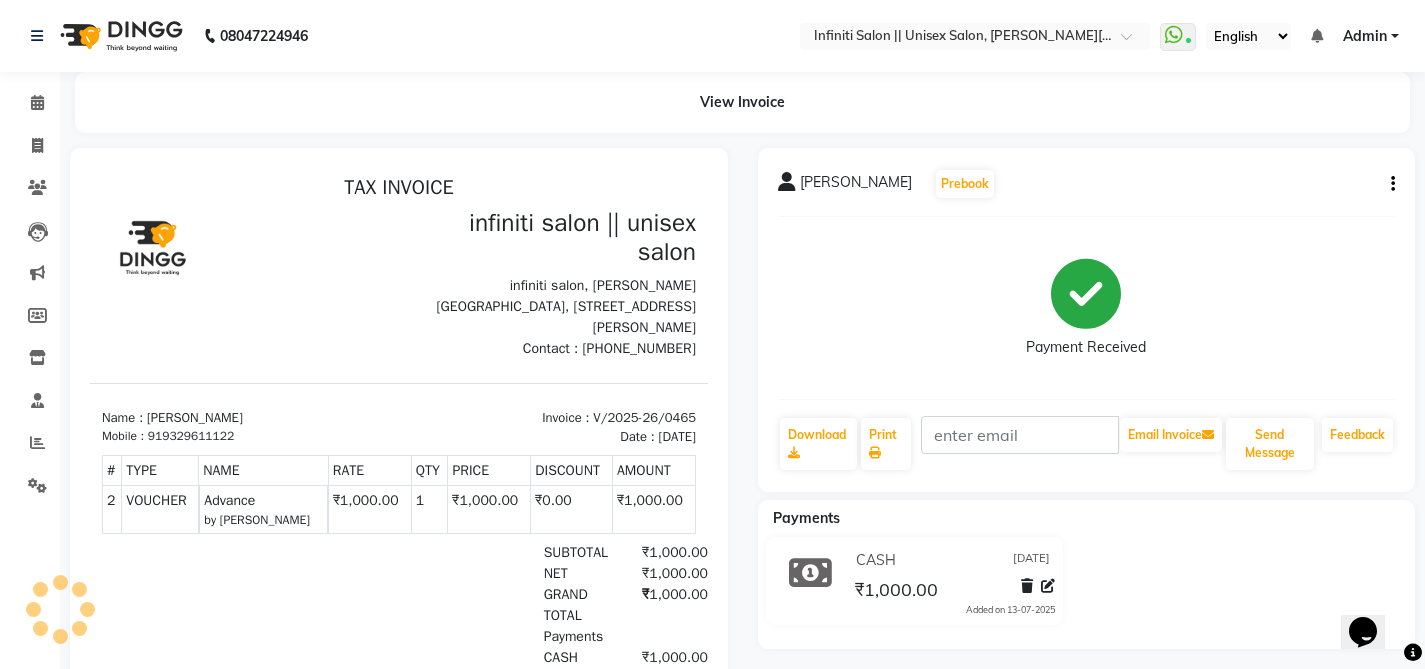 scroll, scrollTop: 0, scrollLeft: 0, axis: both 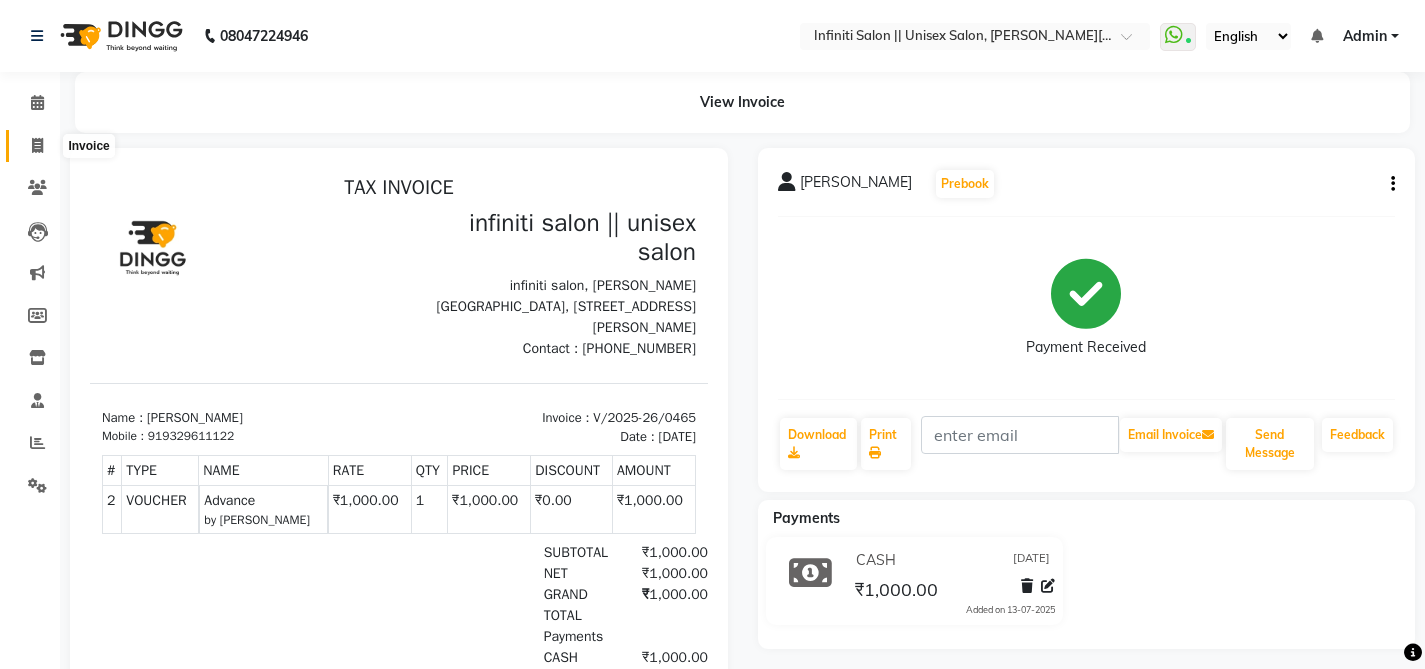 click 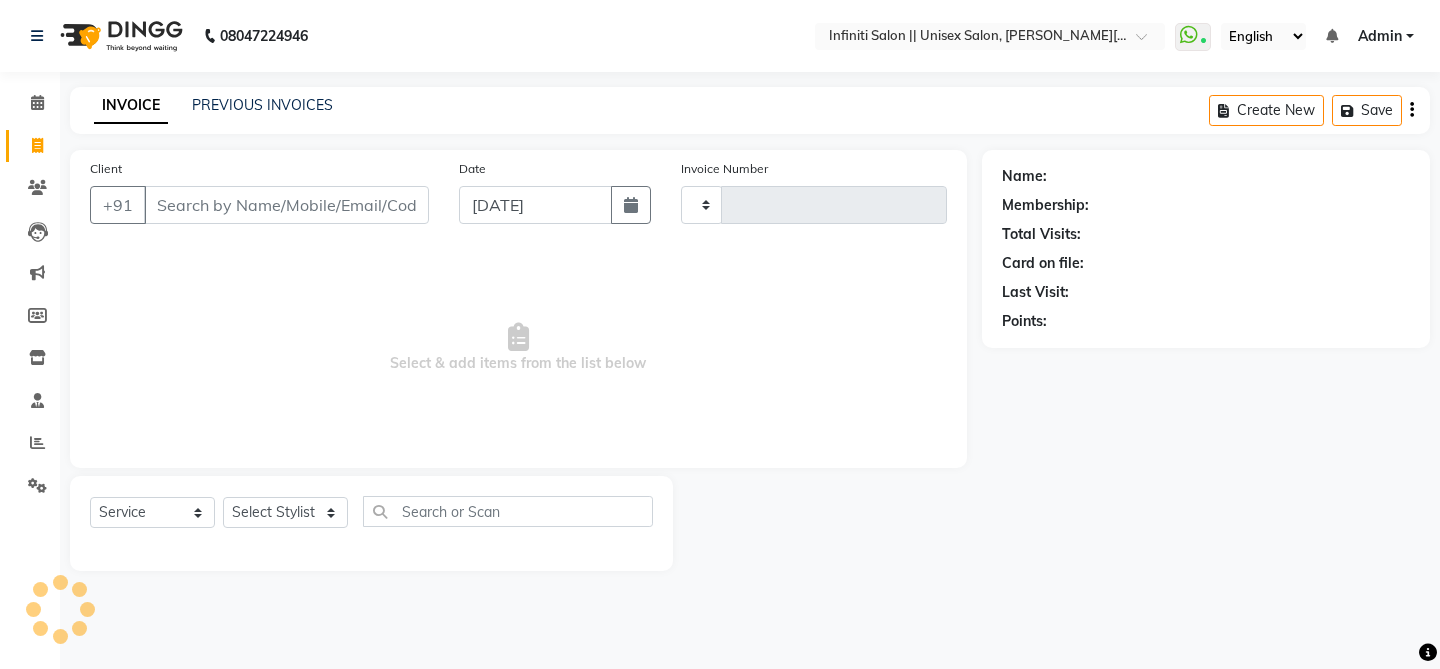 type on "0466" 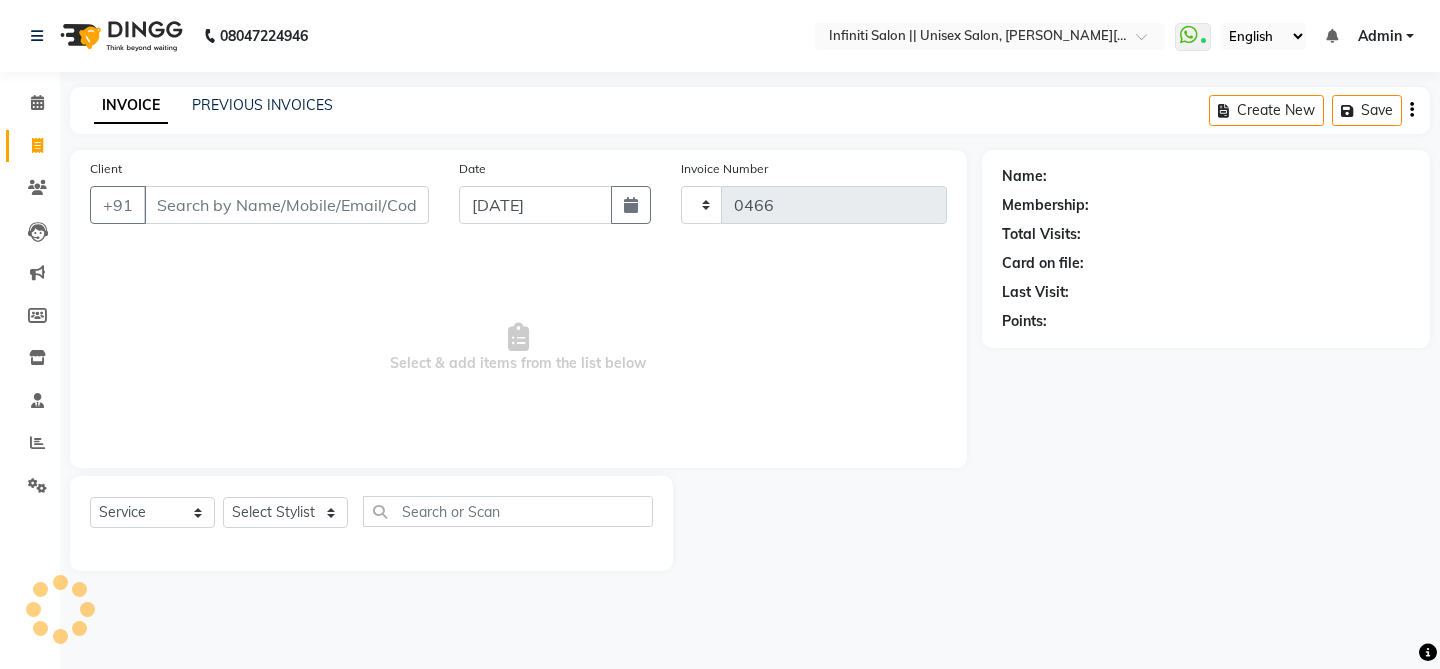 select on "8233" 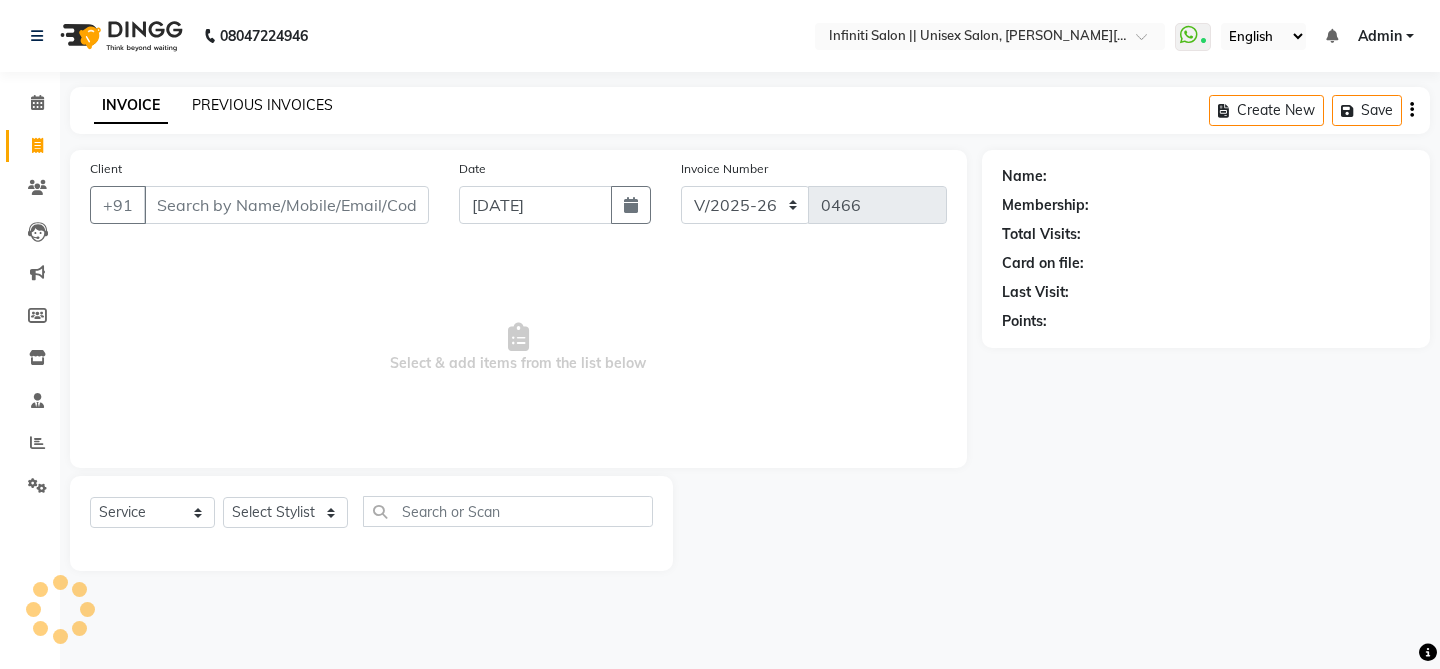 click on "PREVIOUS INVOICES" 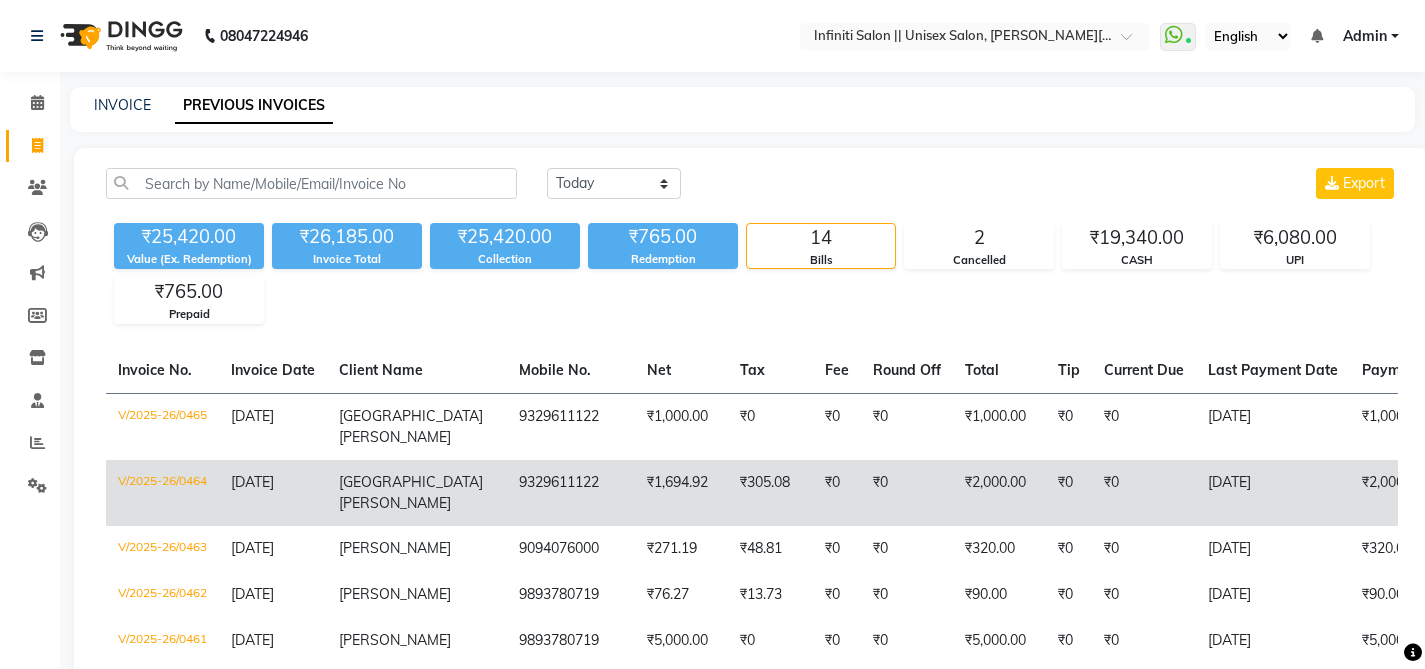 click on "V/2025-26/0464" 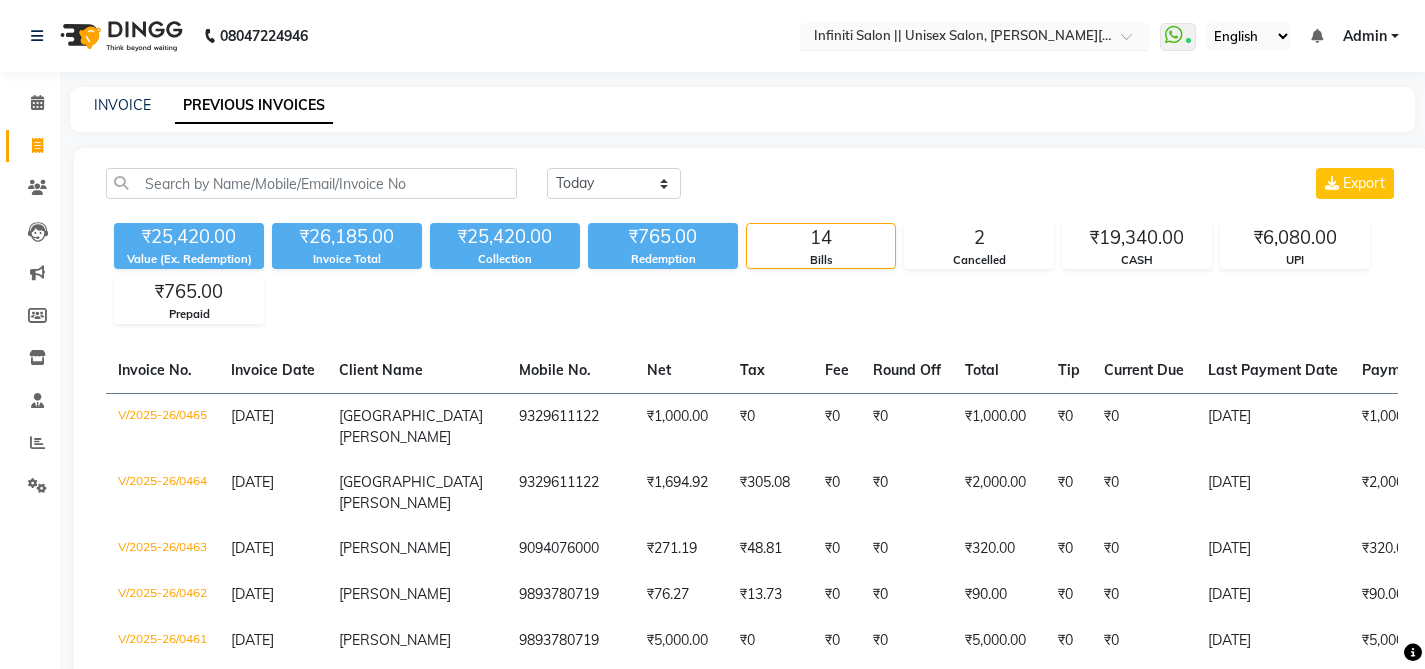 click at bounding box center [955, 38] 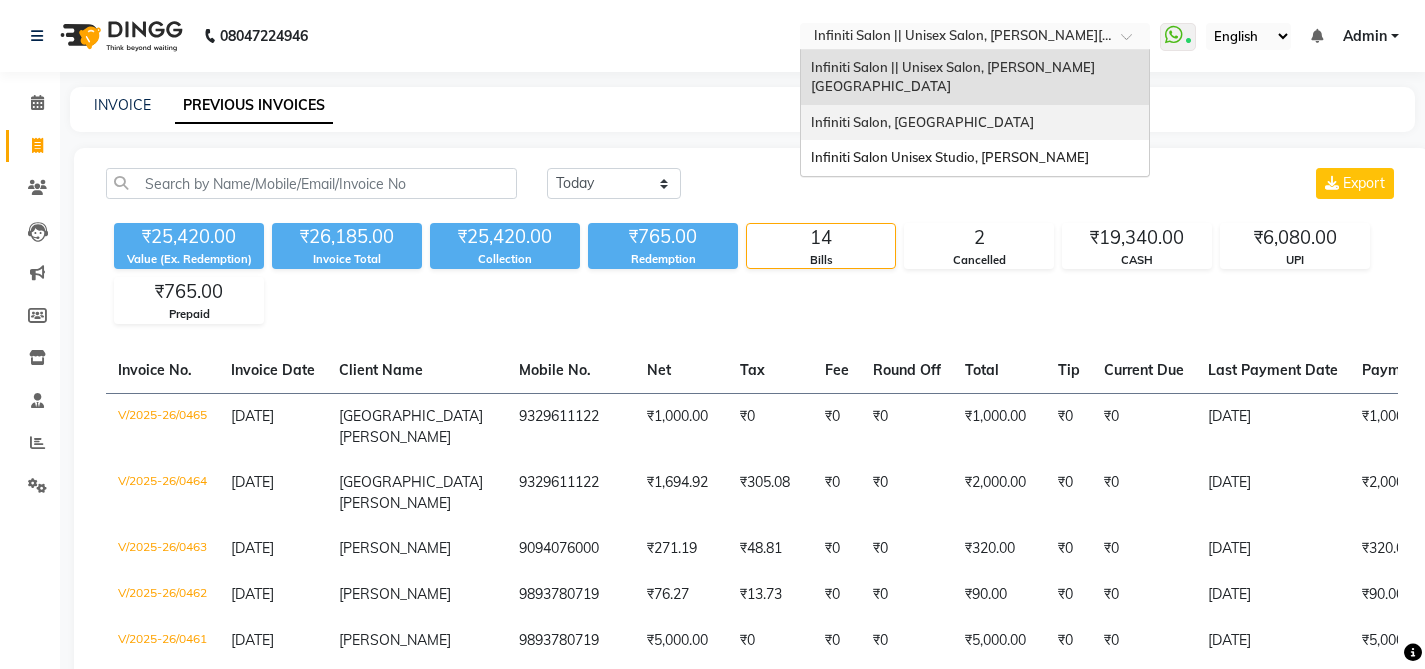click on "Infiniti Salon, [GEOGRAPHIC_DATA]" at bounding box center (922, 122) 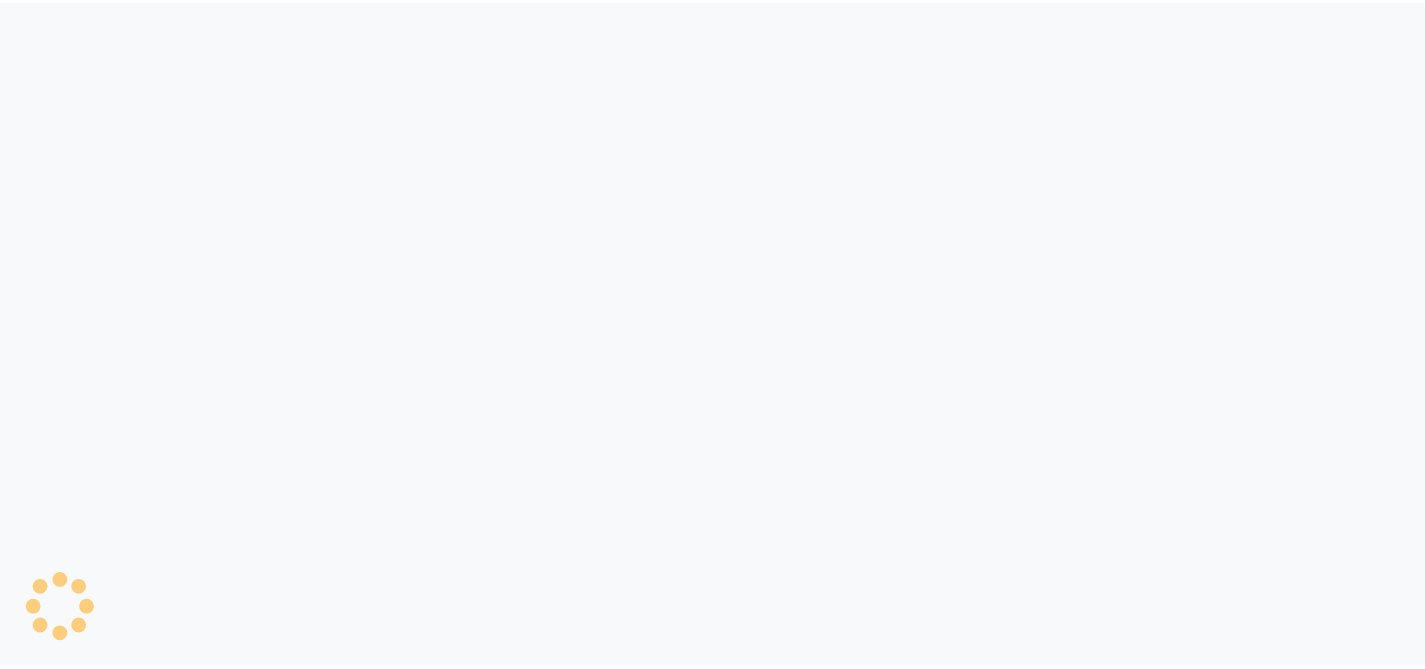 scroll, scrollTop: 0, scrollLeft: 0, axis: both 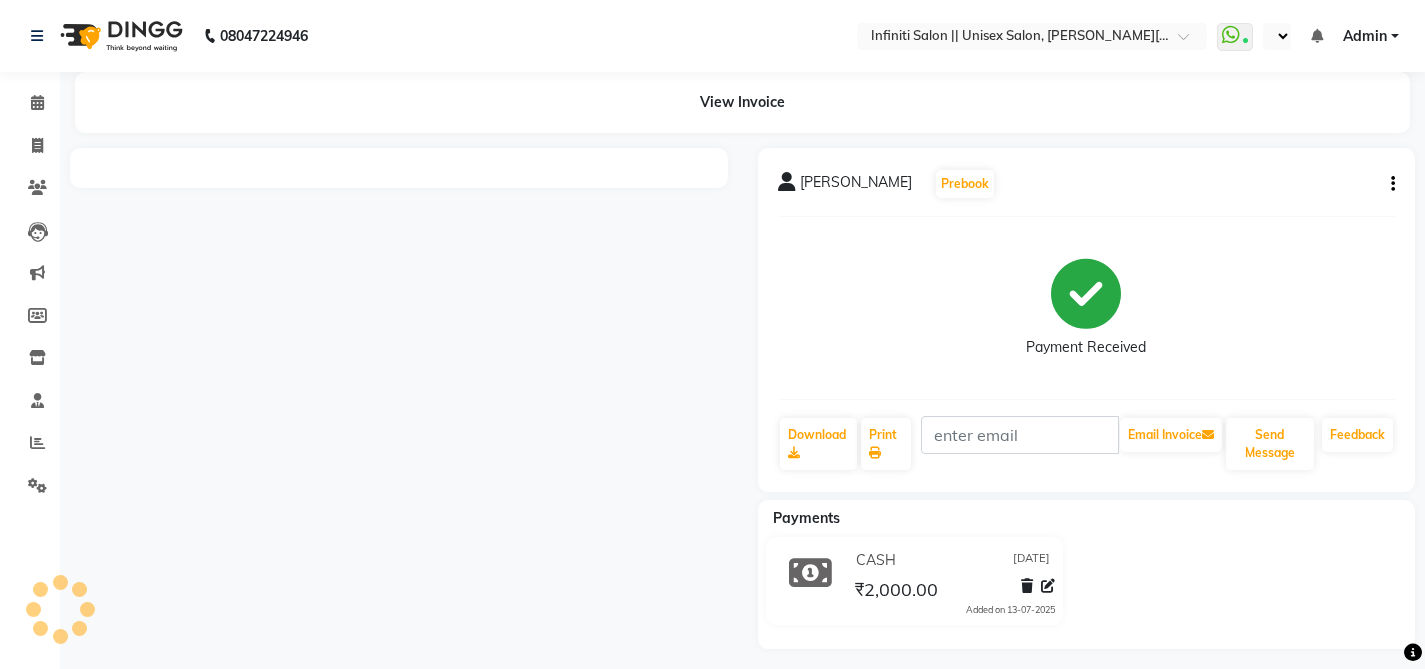 select on "en" 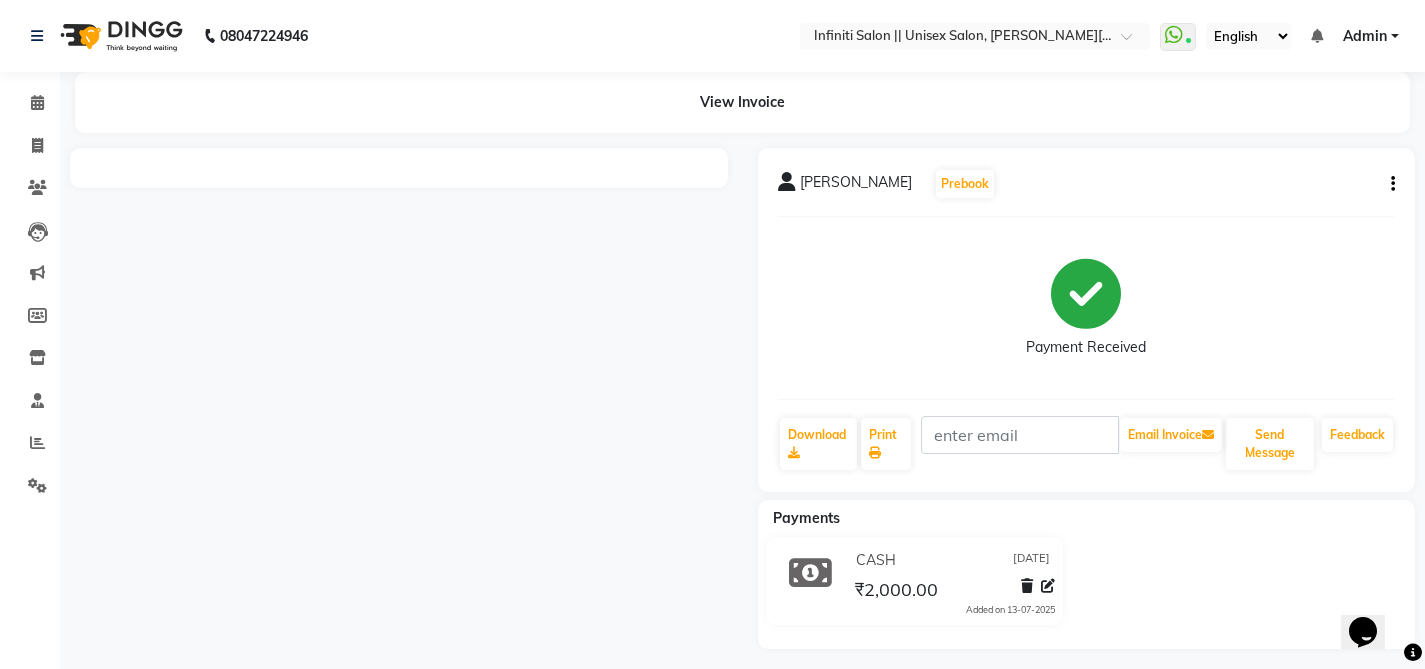 scroll, scrollTop: 0, scrollLeft: 0, axis: both 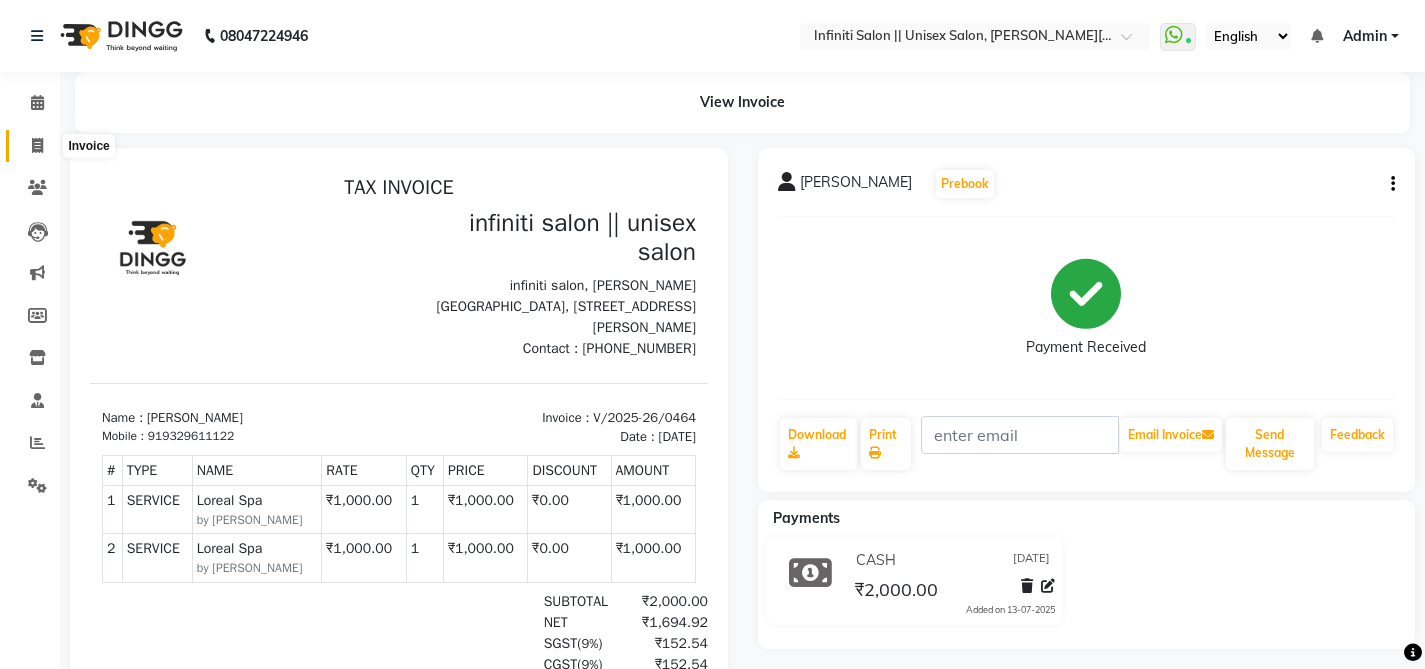 click 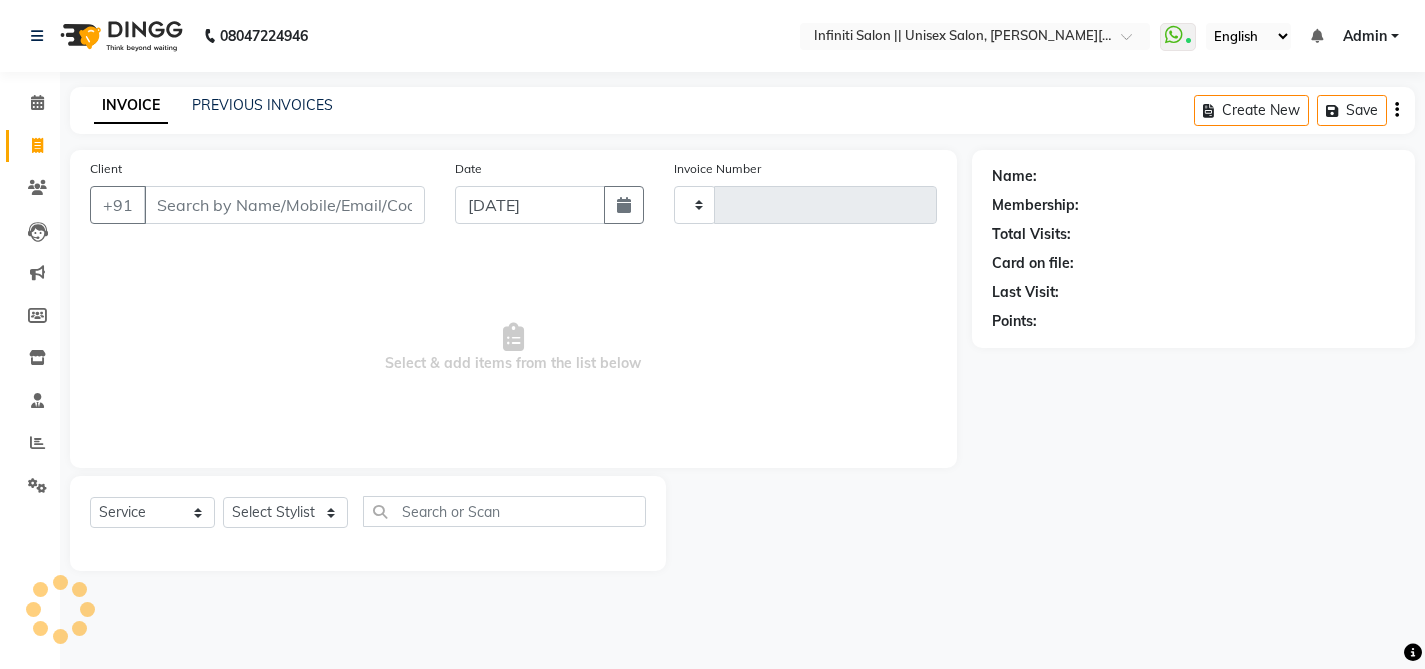 type on "0466" 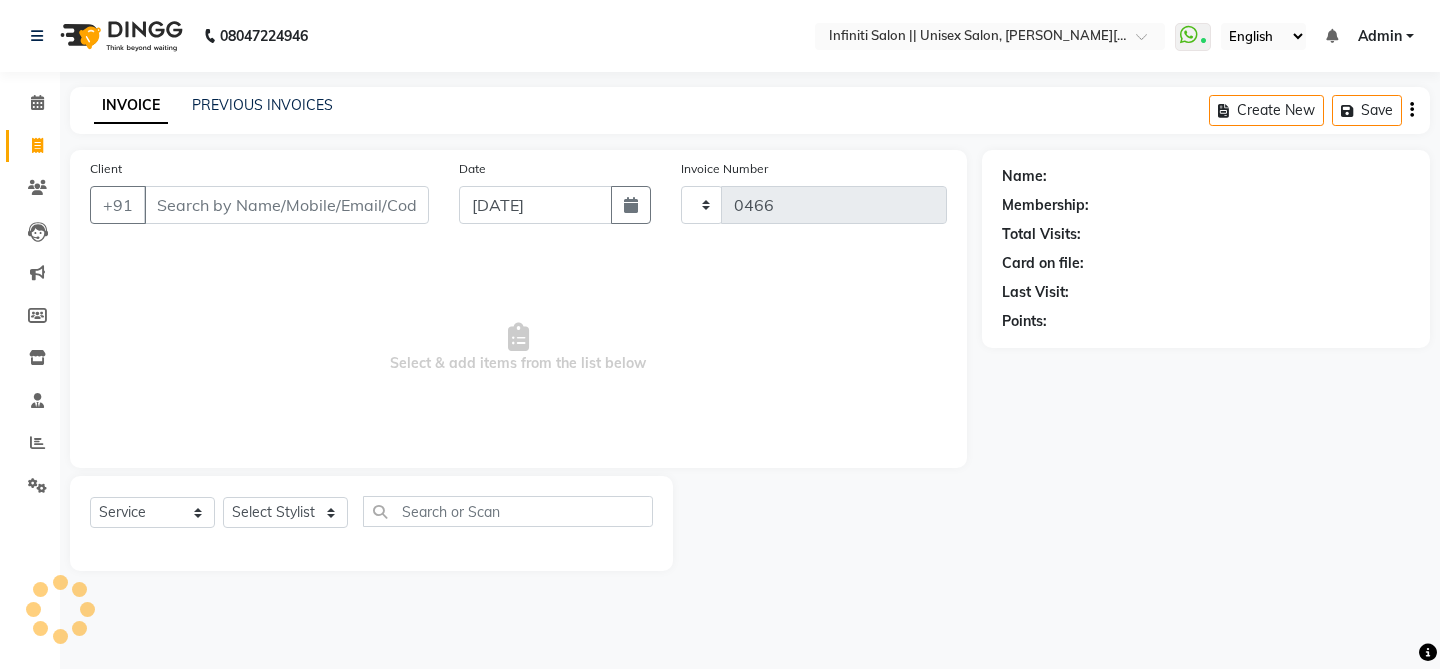 select on "8233" 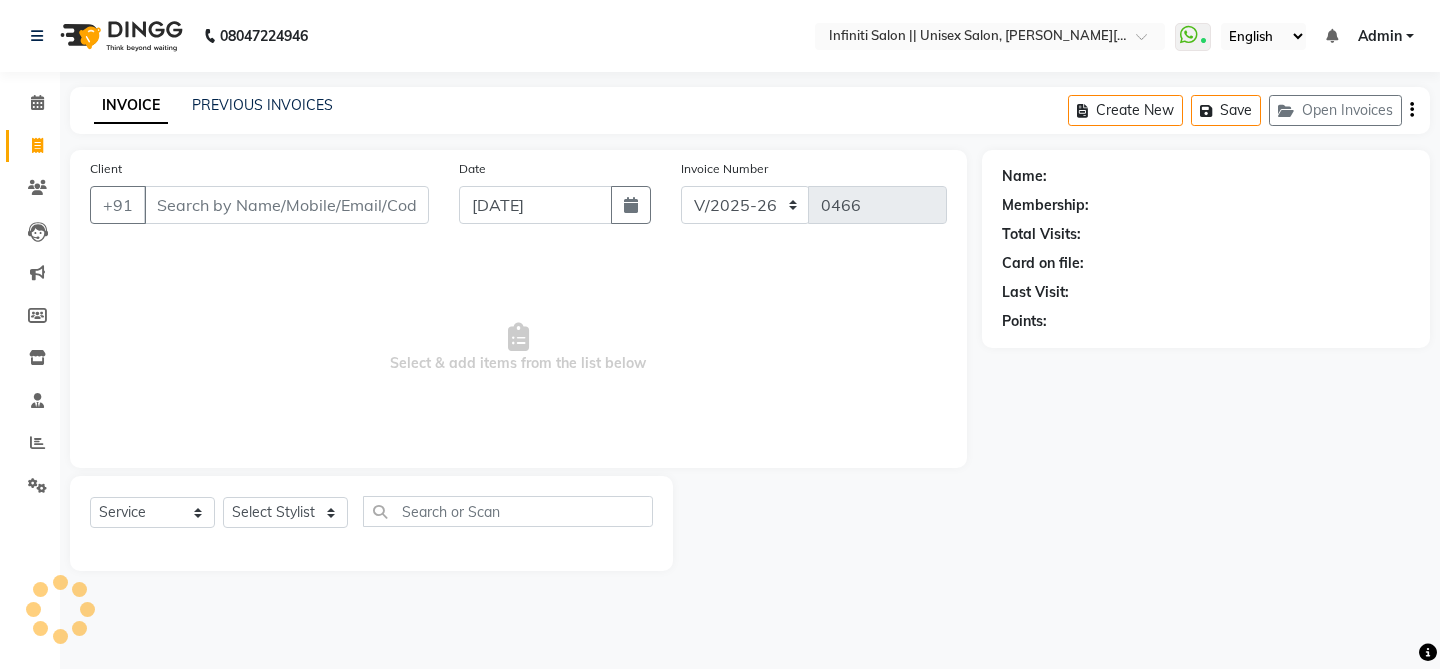 click on "PREVIOUS INVOICES" 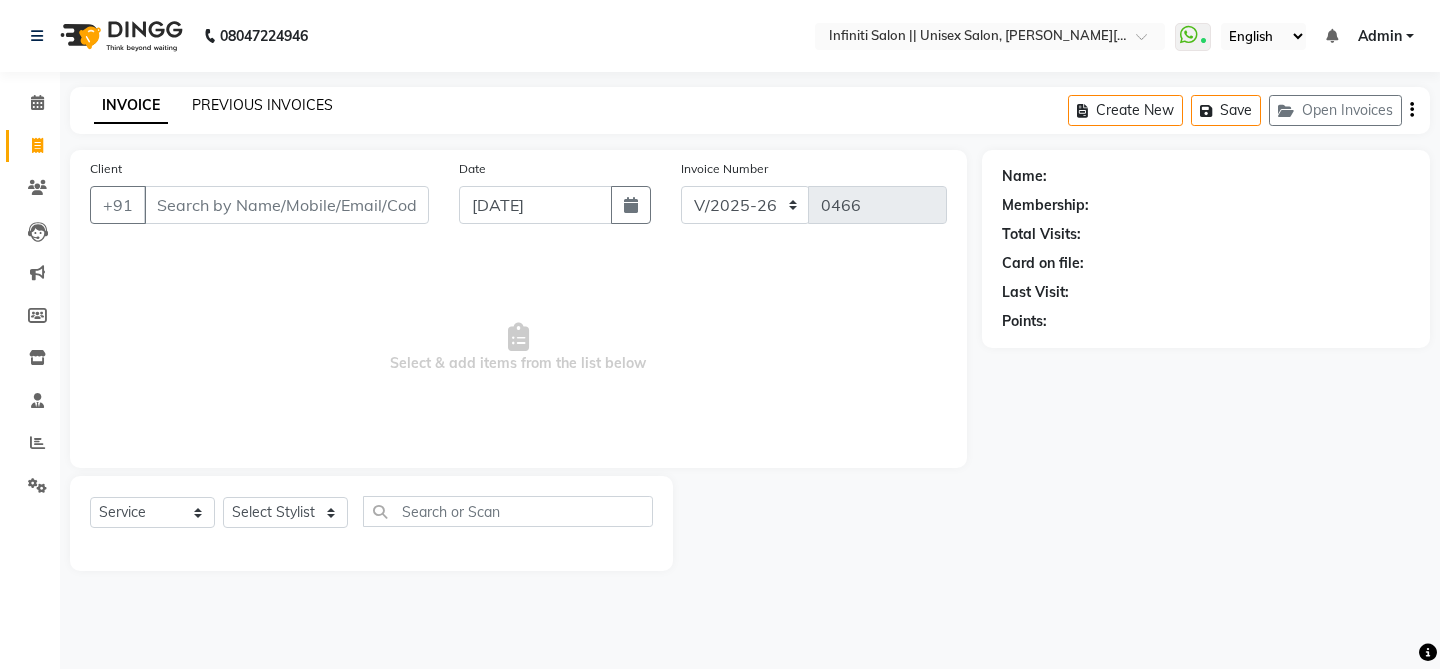 click on "PREVIOUS INVOICES" 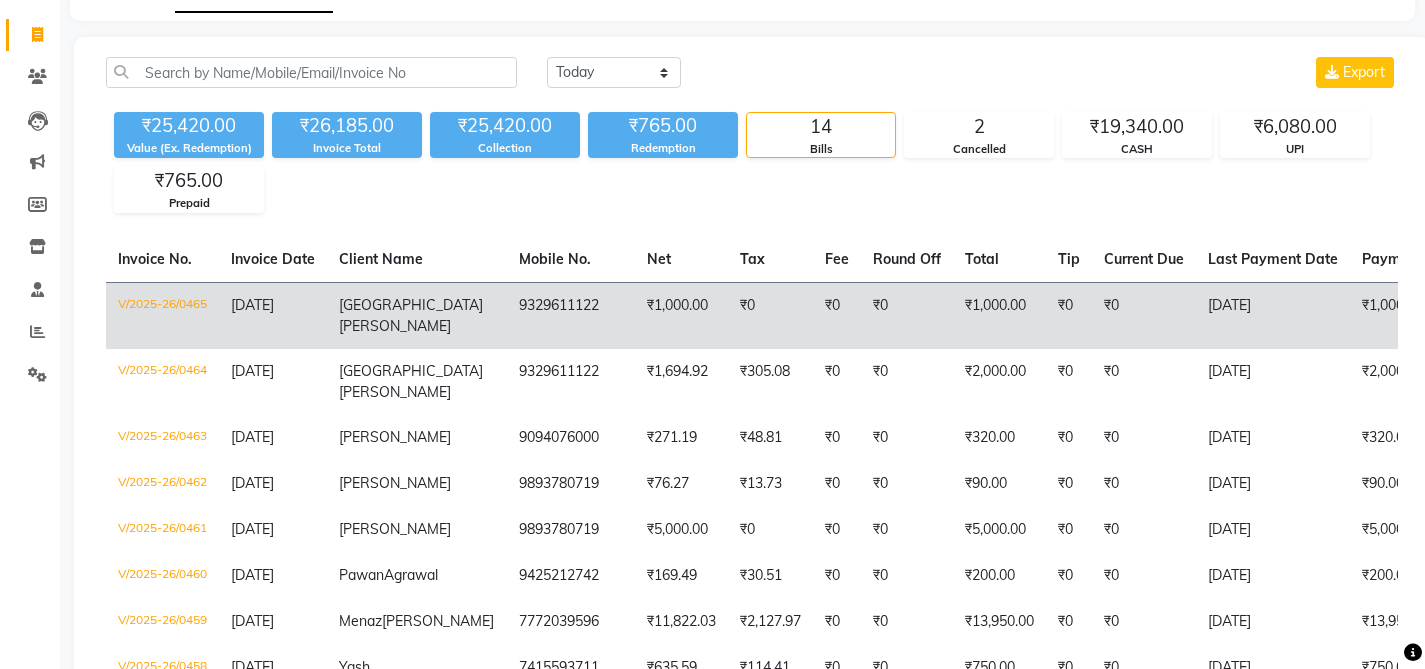 scroll, scrollTop: 112, scrollLeft: 0, axis: vertical 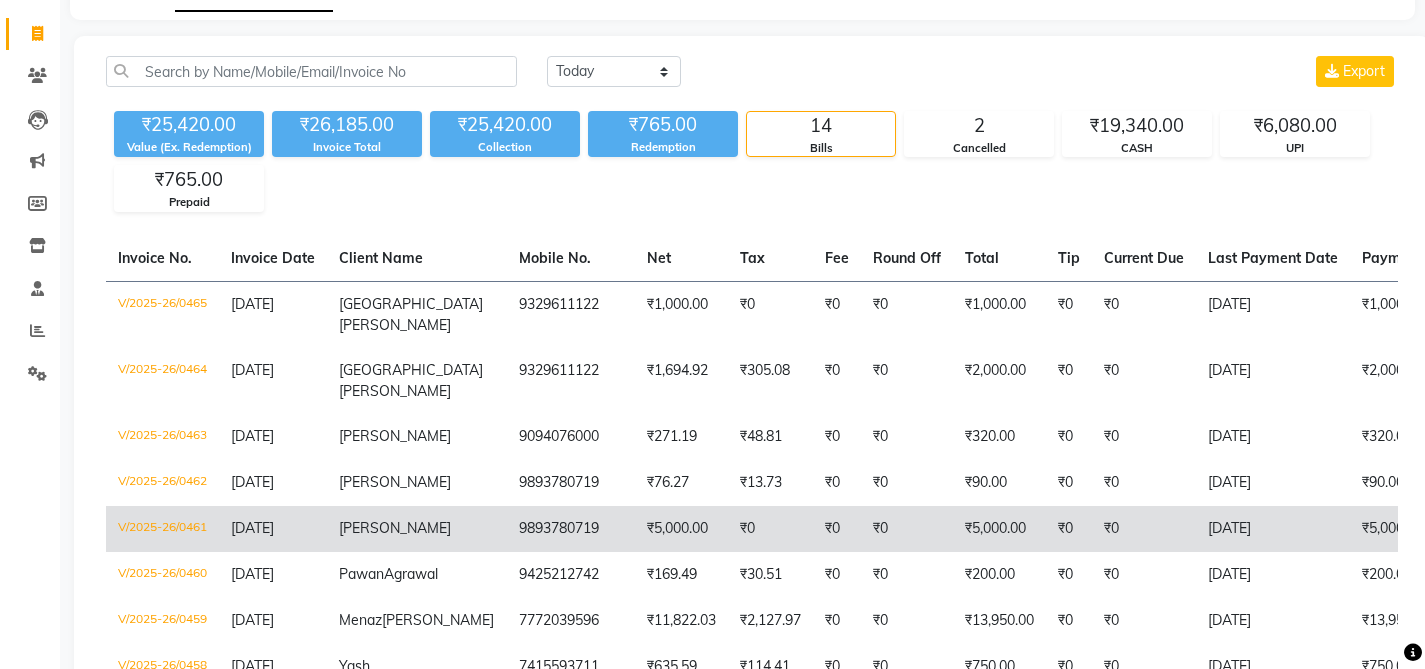 click on "V/2025-26/0461" 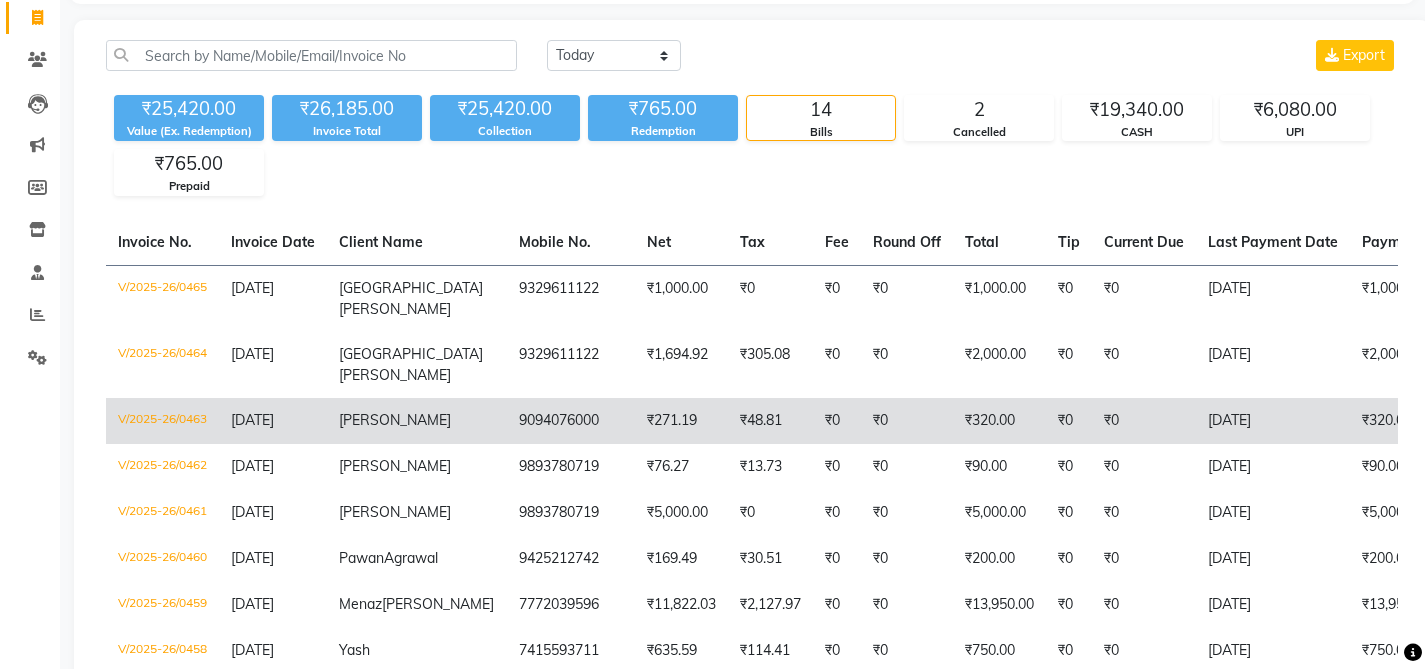 scroll, scrollTop: 129, scrollLeft: 0, axis: vertical 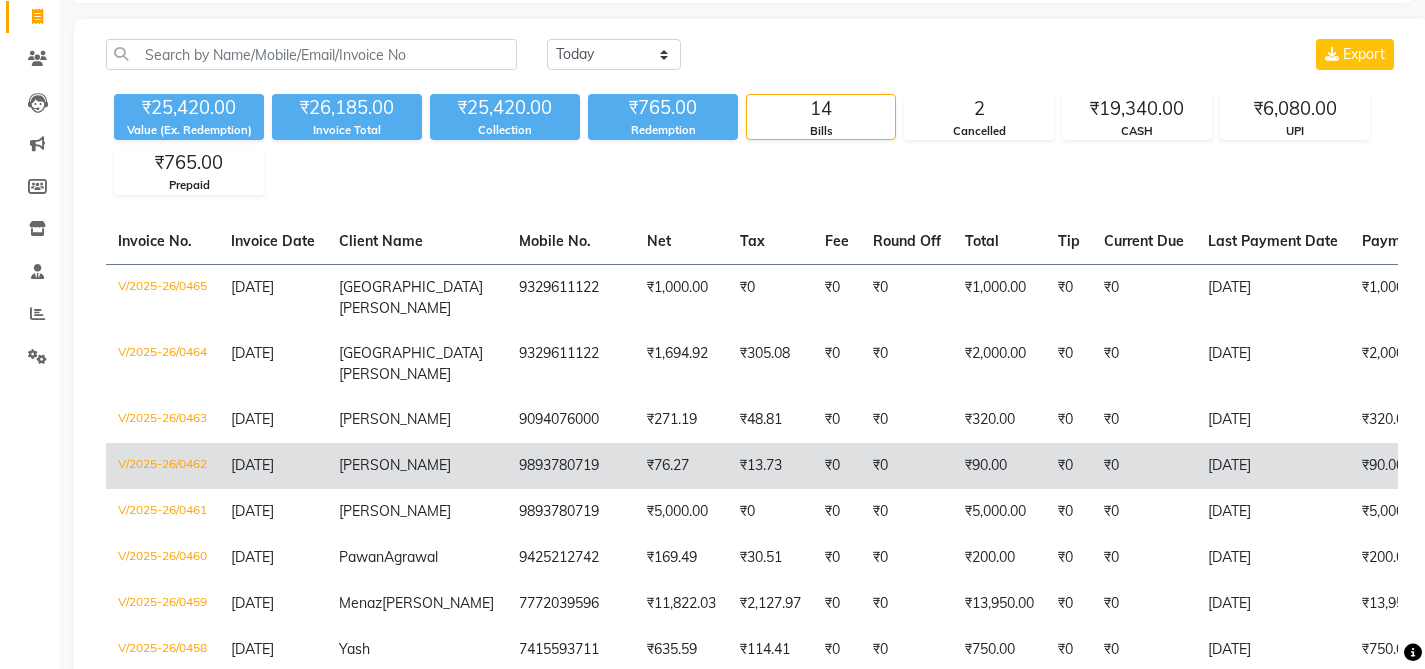 click on "V/2025-26/0462" 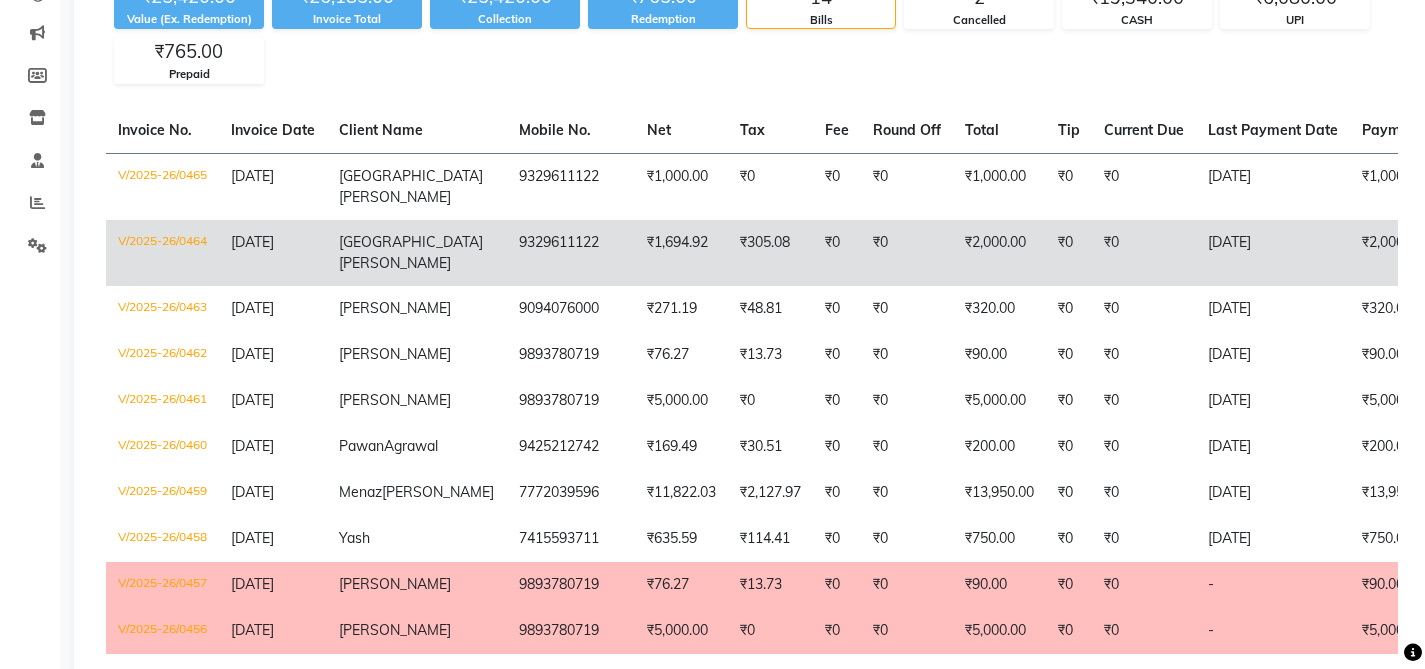 scroll, scrollTop: 0, scrollLeft: 0, axis: both 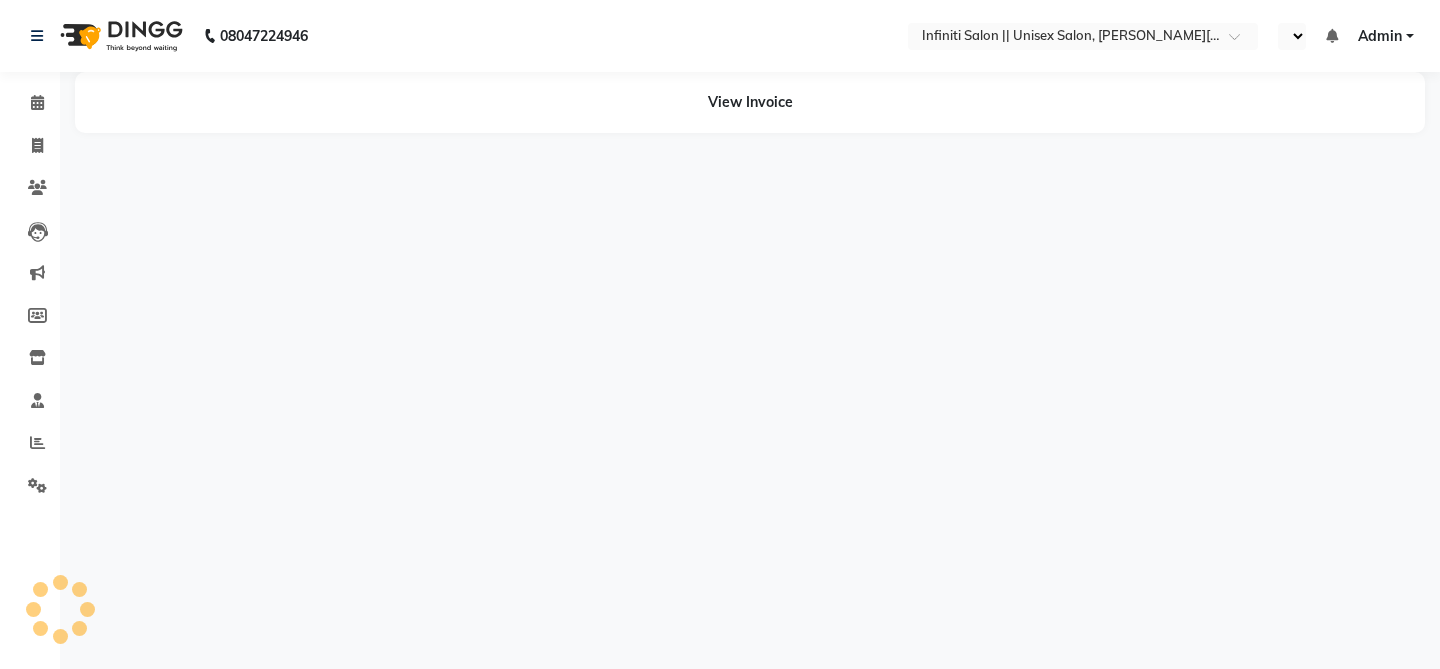 select on "en" 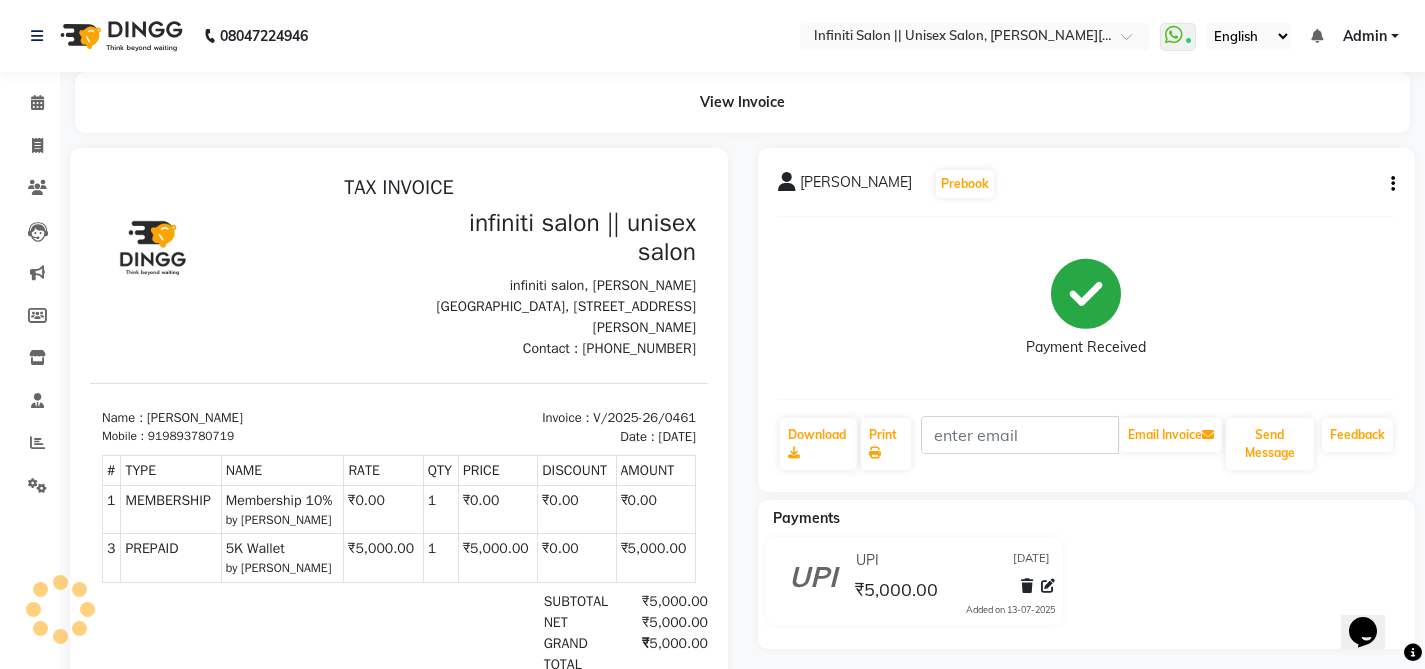 scroll, scrollTop: 0, scrollLeft: 0, axis: both 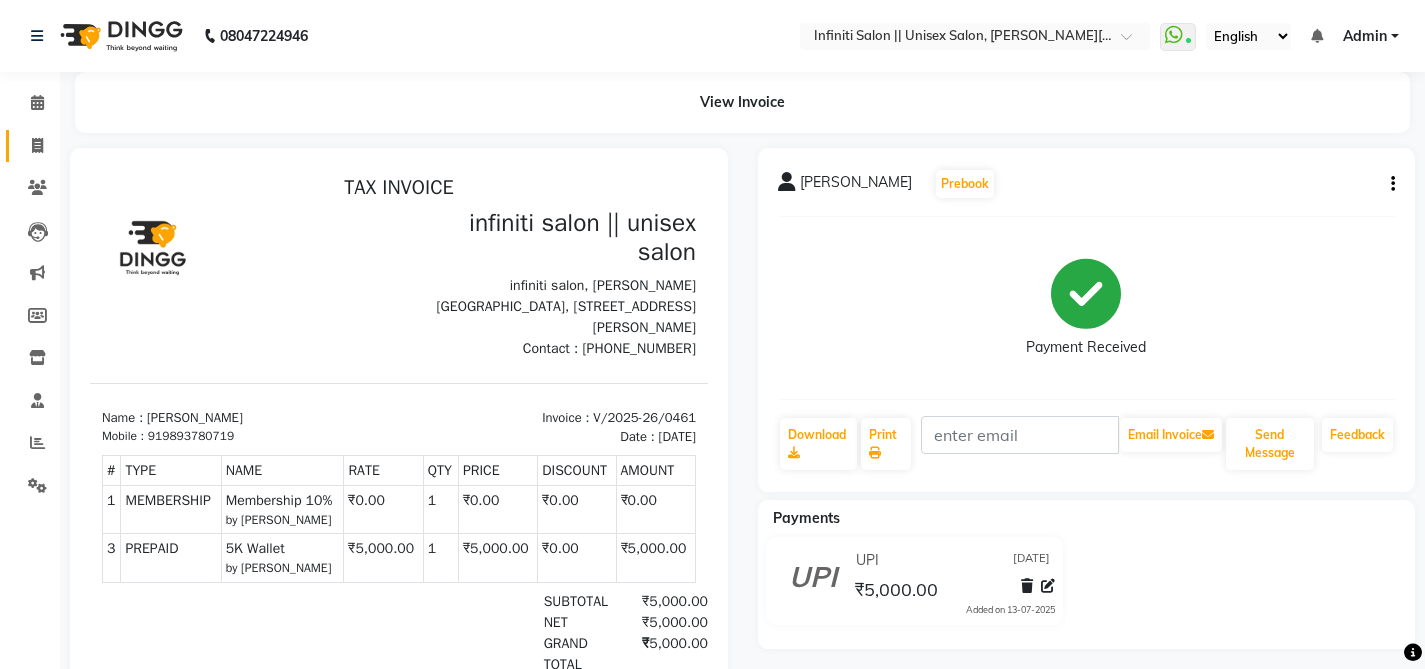 click on "Invoice" 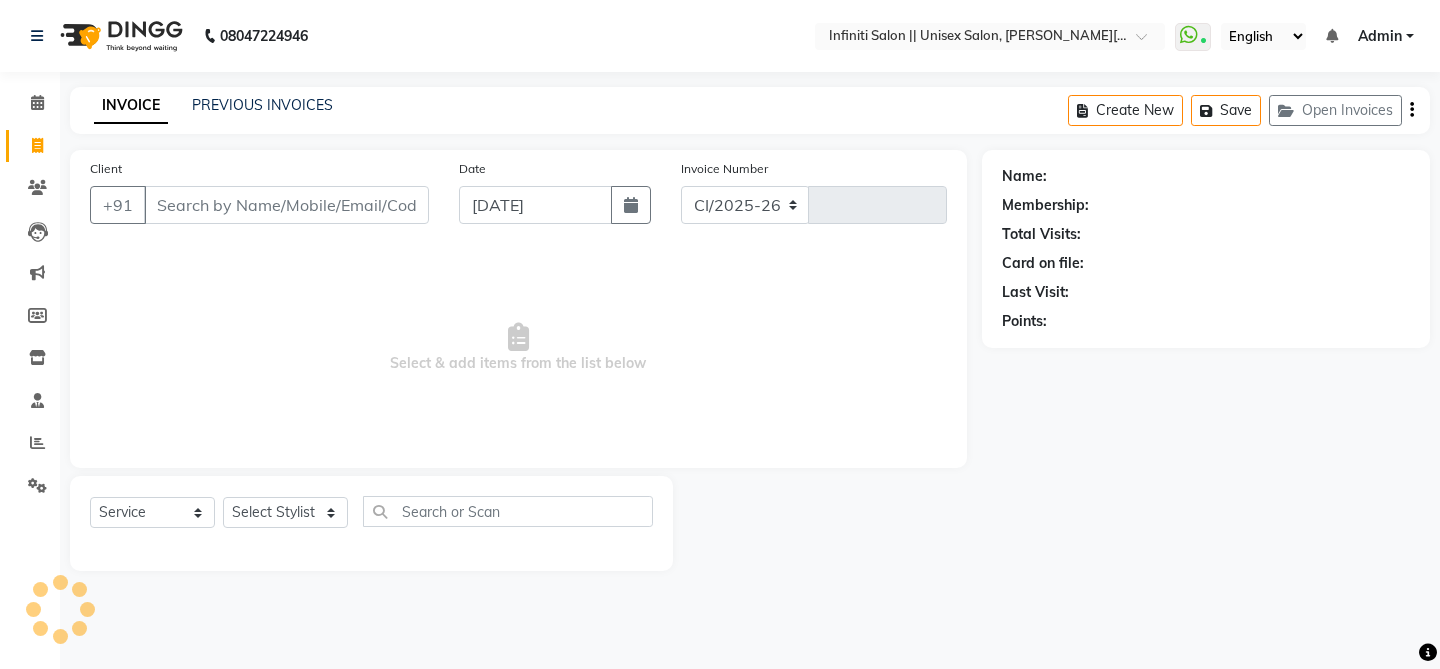 select on "8233" 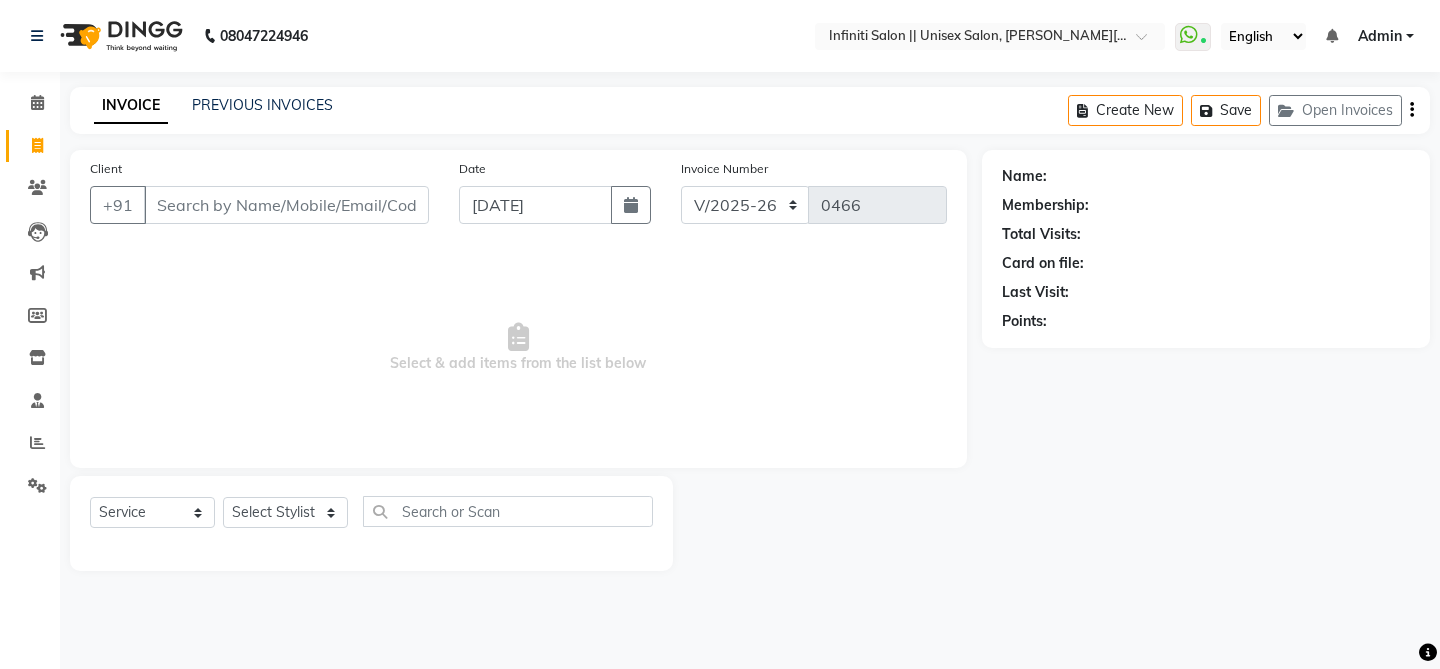 click on "08047224946 Select Location × Infiniti Salon || Unisex Salon, Choubey Colony  WhatsApp Status  ✕ Status:  Connected Most Recent Message: 13-07-2025     06:02 PM Recent Service Activity: 13-07-2025     06:02 PM English ENGLISH Español العربية मराठी हिंदी ગુજરાતી தமிழ் 中文 Notifications nothing to show Admin Manage Profile Change Password Sign out  Version:3.15.4  ☀ Infiniti salon || unisex salon, Choubey Colony ☀ Infiniti Salon, Shankar nagar ☀ Infiniti salon unisex studio, Devendra Nagar  Calendar  Invoice  Clients  Leads   Marketing  Members  Inventory  Staff  Reports  Settings Completed InProgress Upcoming Dropped Tentative Check-In Confirm Bookings Generate Report Segments Page Builder INVOICE PREVIOUS INVOICES Create New   Save   Open Invoices  Client +91 Date 13-07-2025 Invoice Number CI/2025-26 V/2025-26 0466  Select & add items from the list below  Select  Service  Product  Membership  Package Voucher Prepaid Gift Card  Name:" at bounding box center (720, 334) 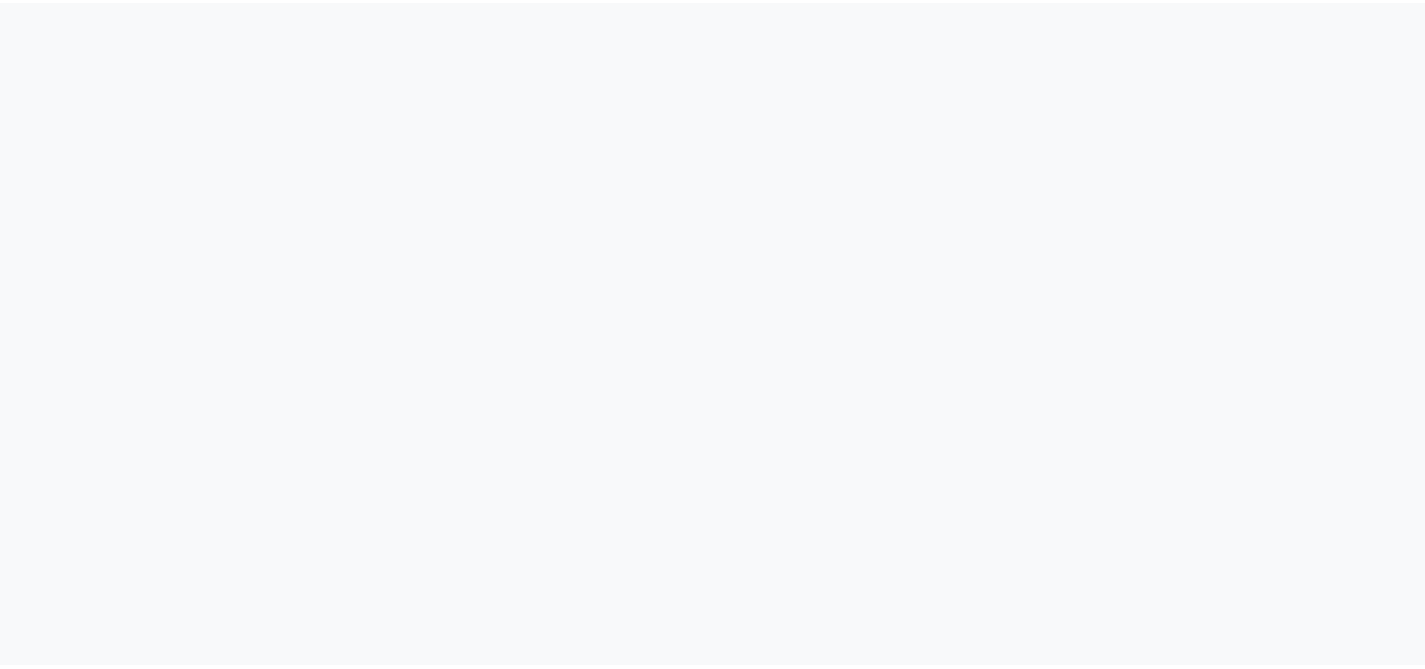 scroll, scrollTop: 0, scrollLeft: 0, axis: both 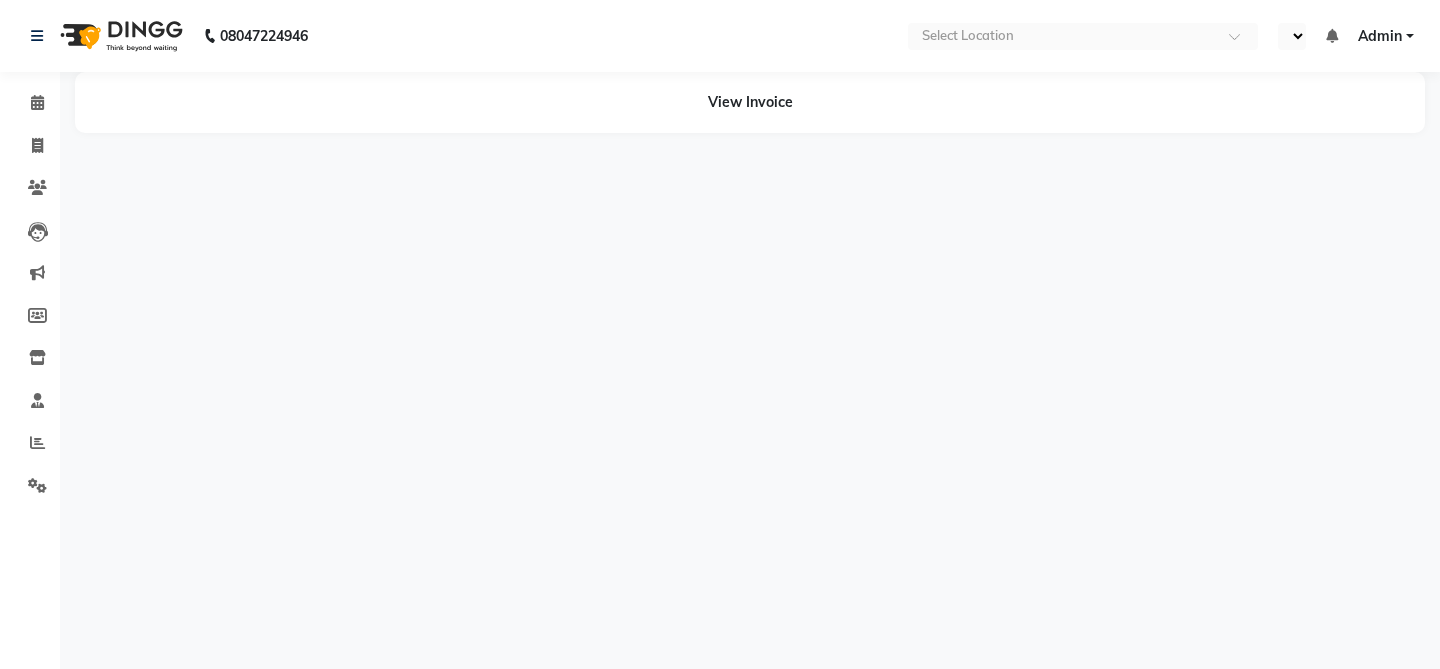select on "en" 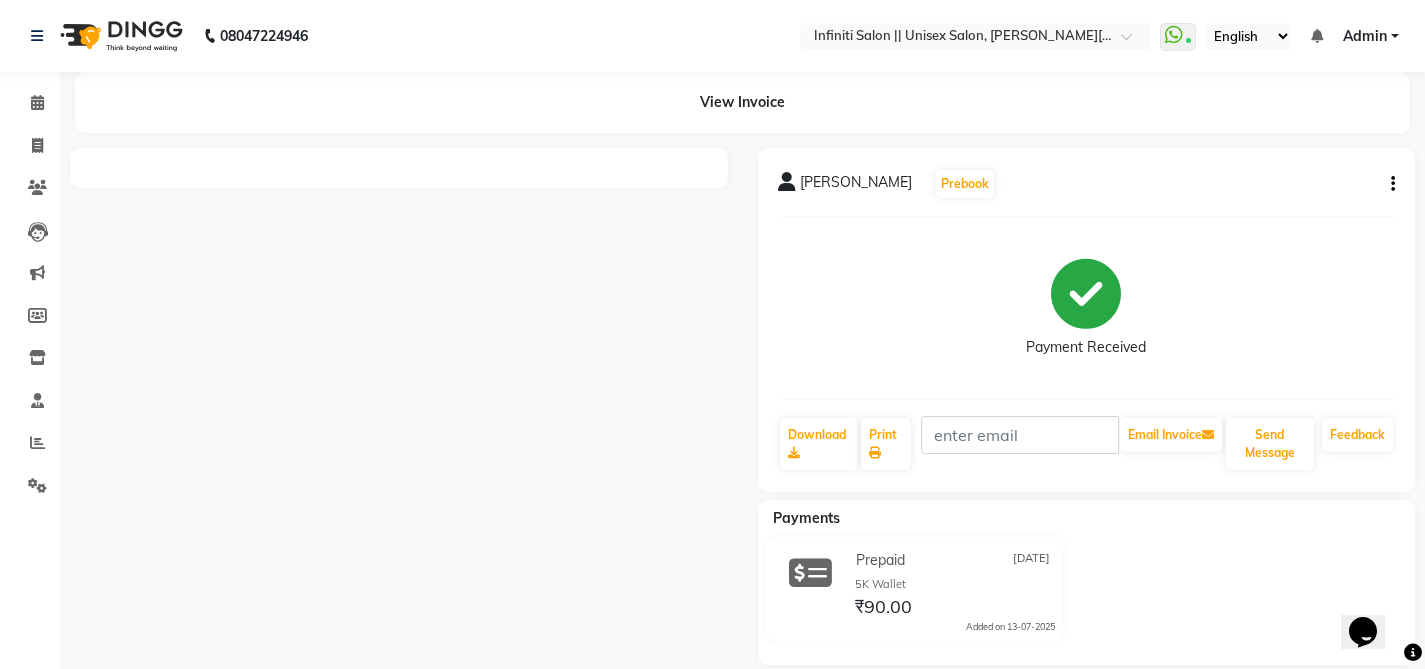 scroll, scrollTop: 0, scrollLeft: 0, axis: both 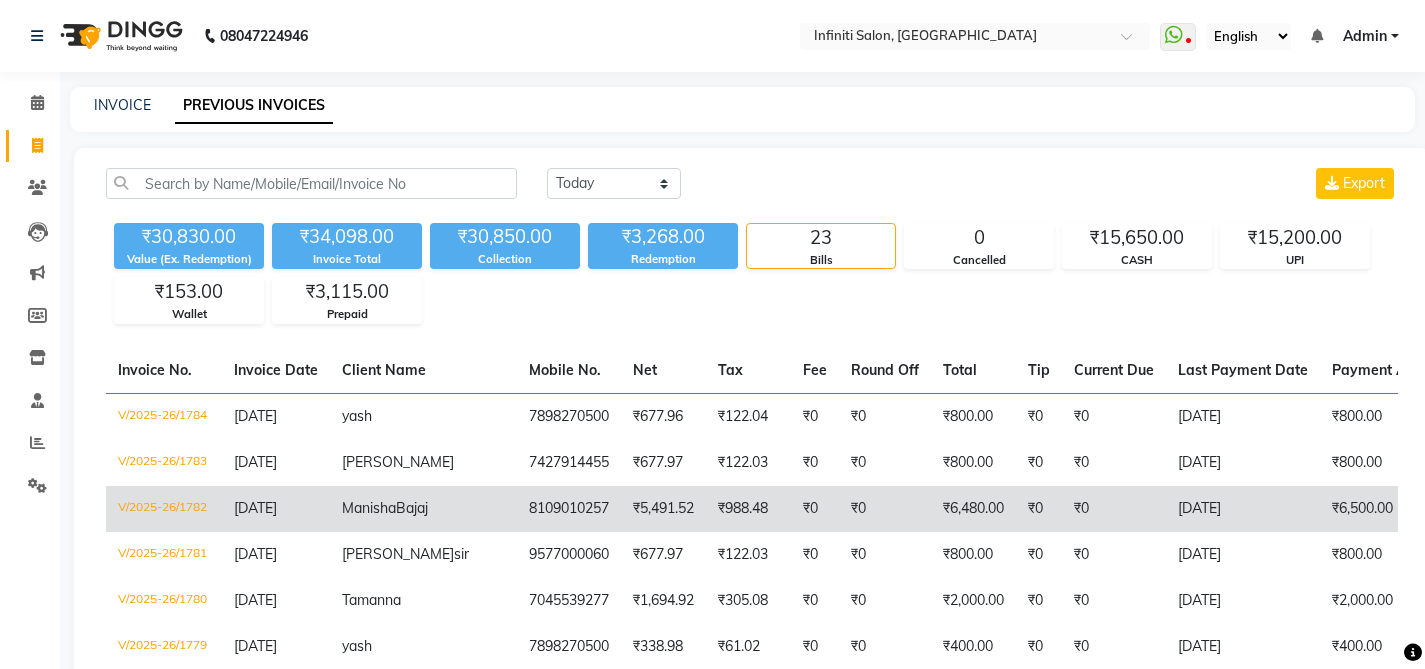 click on "V/2025-26/1782" 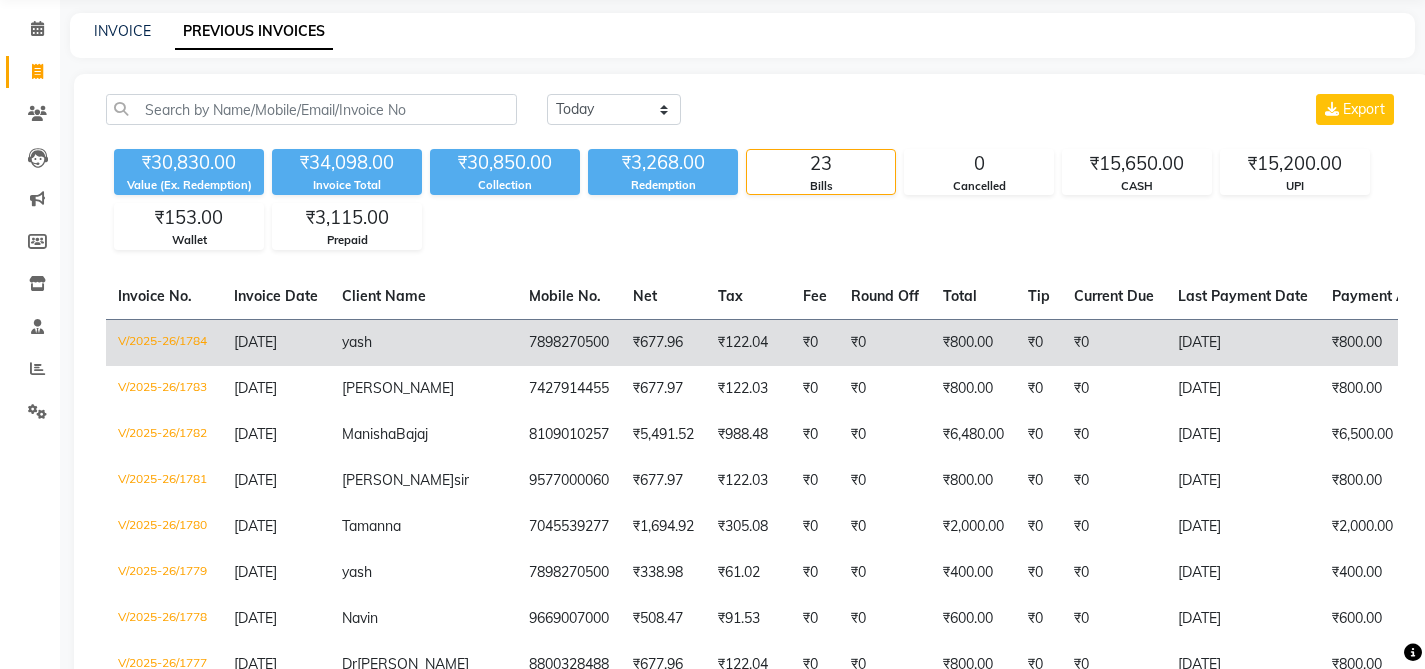 scroll, scrollTop: 94, scrollLeft: 0, axis: vertical 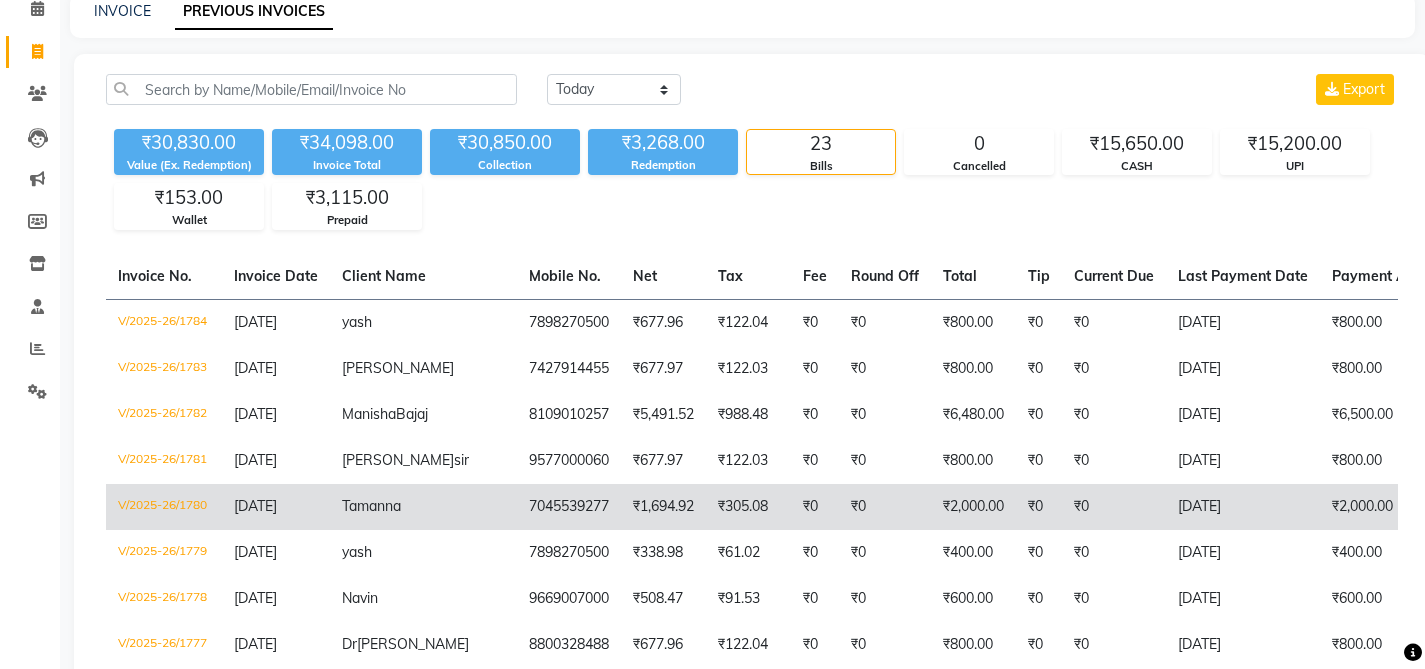 click on "V/2025-26/1780" 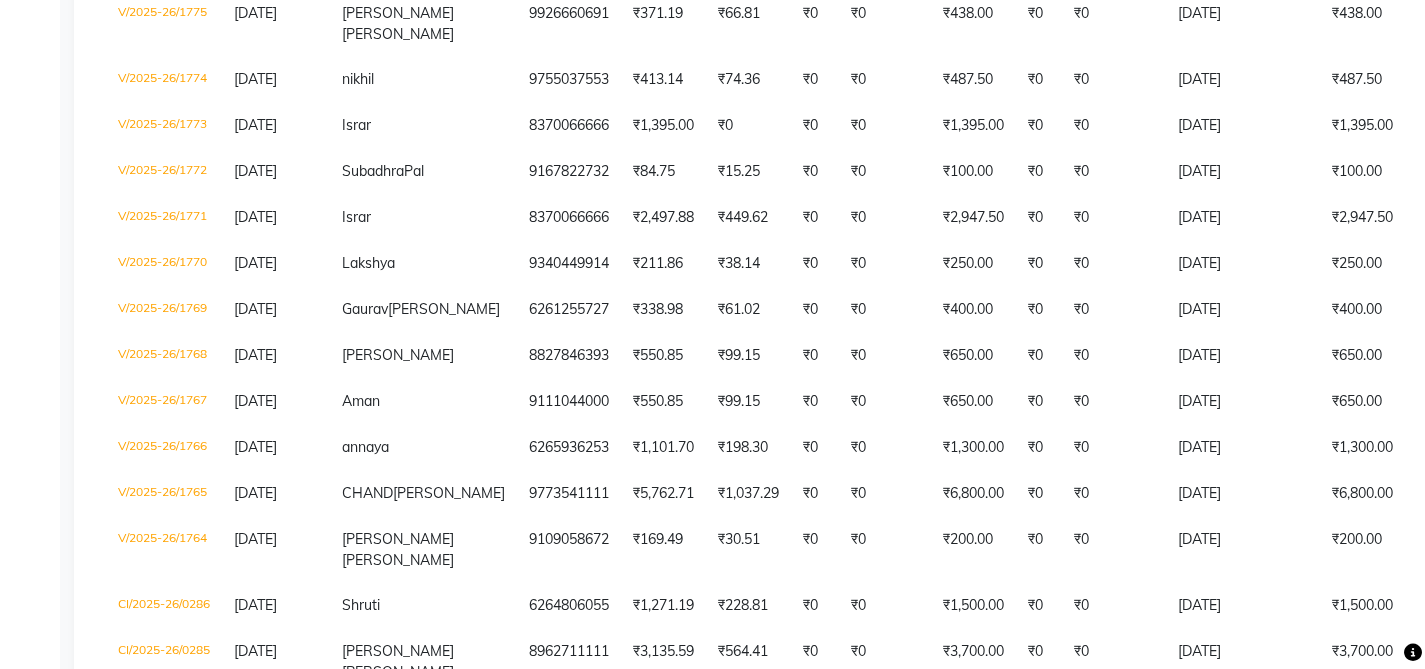 scroll, scrollTop: 819, scrollLeft: 0, axis: vertical 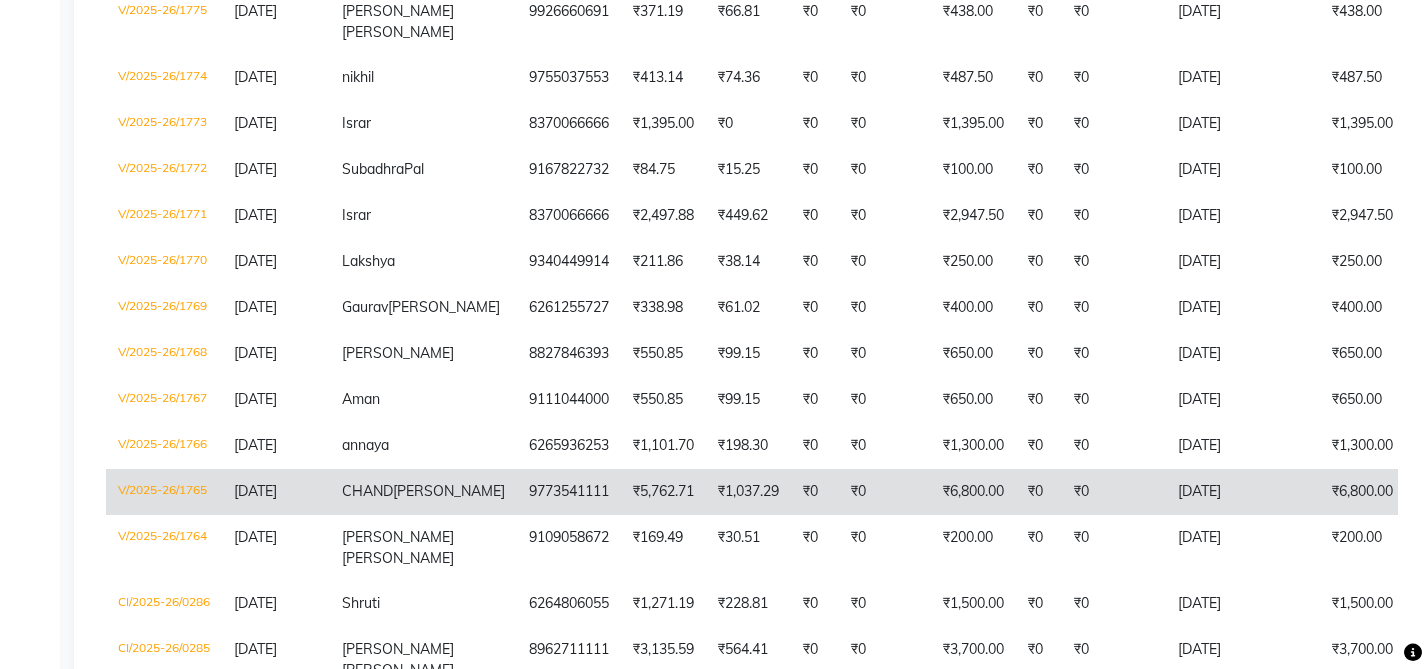 click on "V/2025-26/1765" 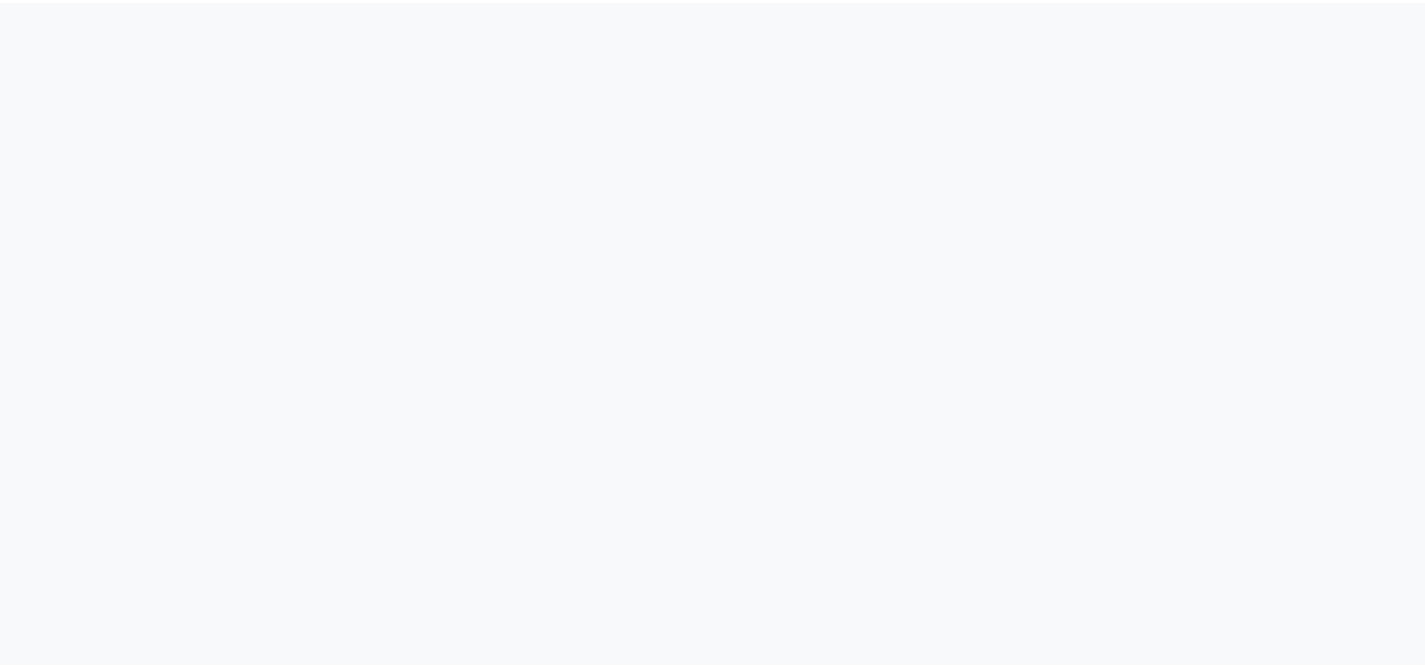 scroll, scrollTop: 0, scrollLeft: 0, axis: both 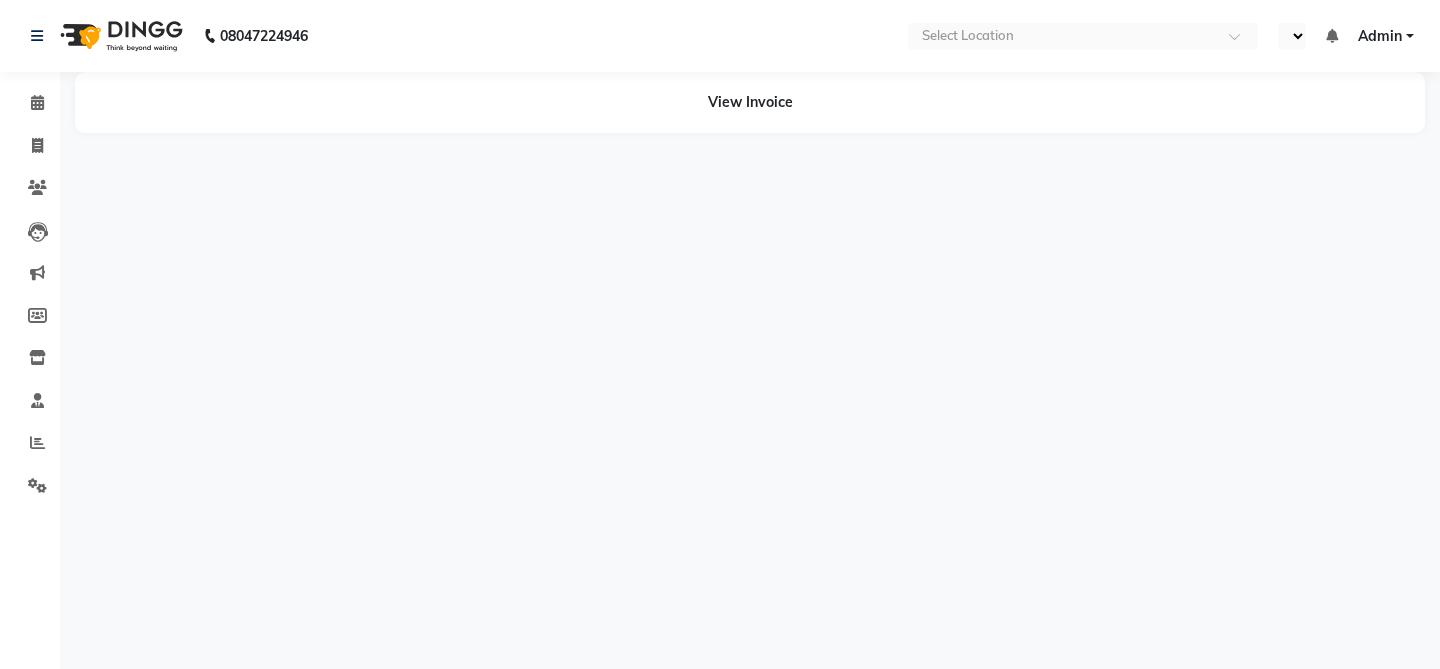 select on "en" 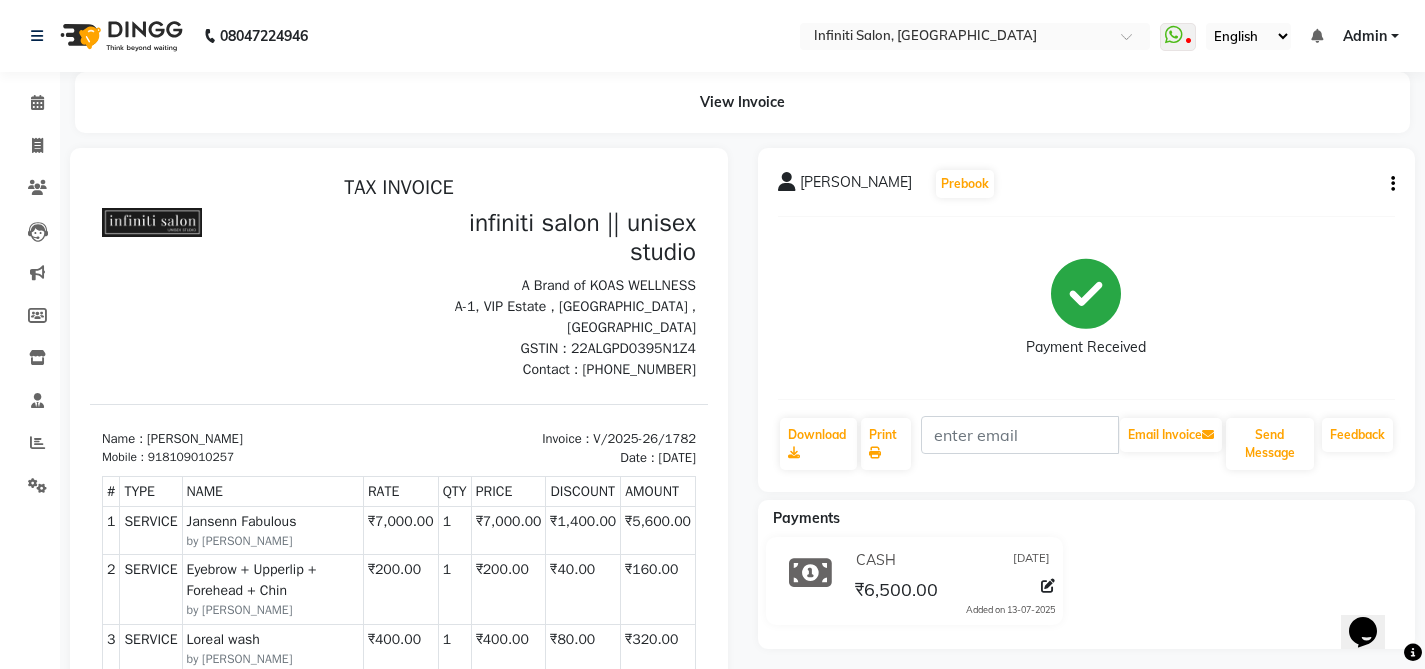 scroll, scrollTop: 0, scrollLeft: 0, axis: both 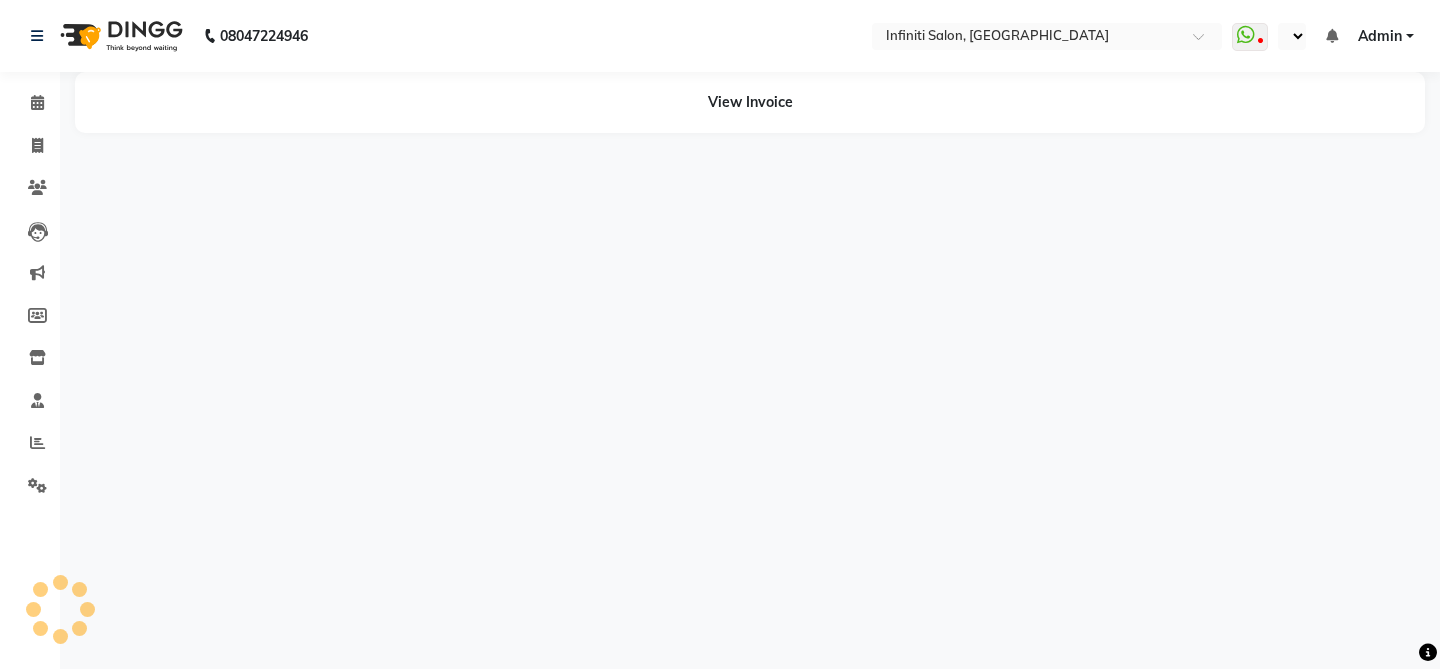 select on "en" 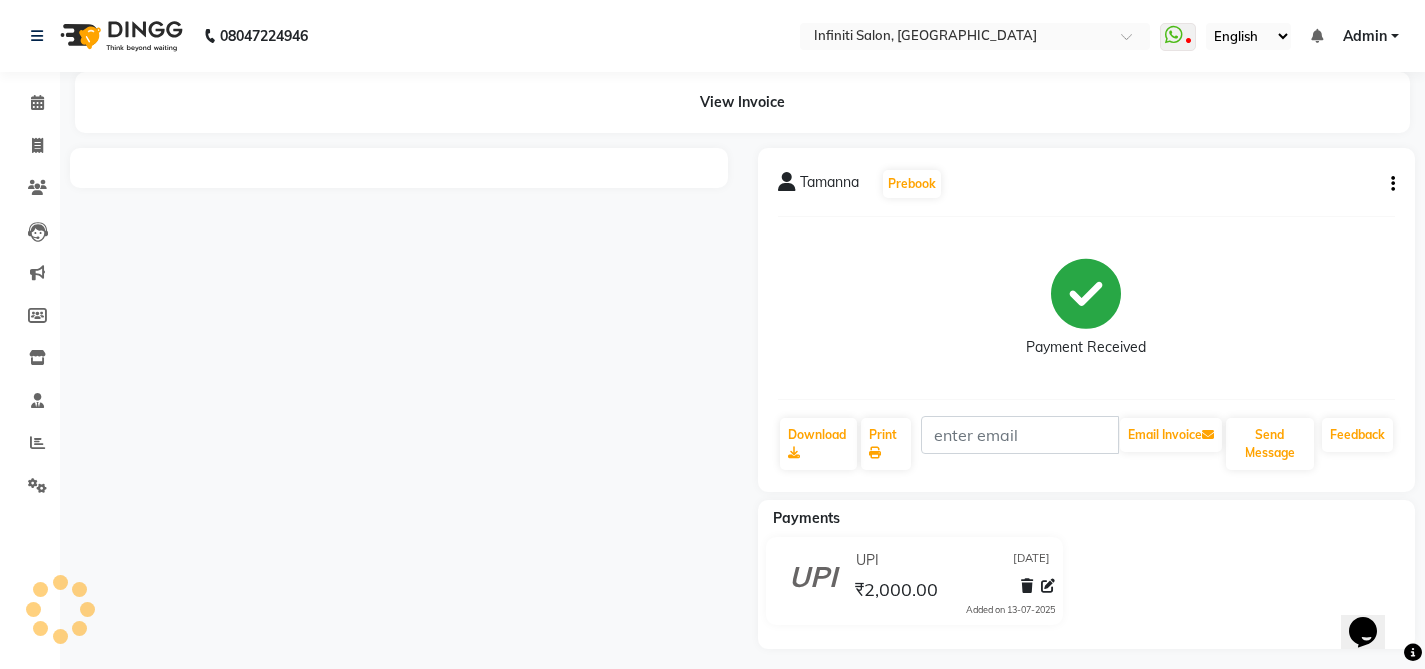 scroll, scrollTop: 0, scrollLeft: 0, axis: both 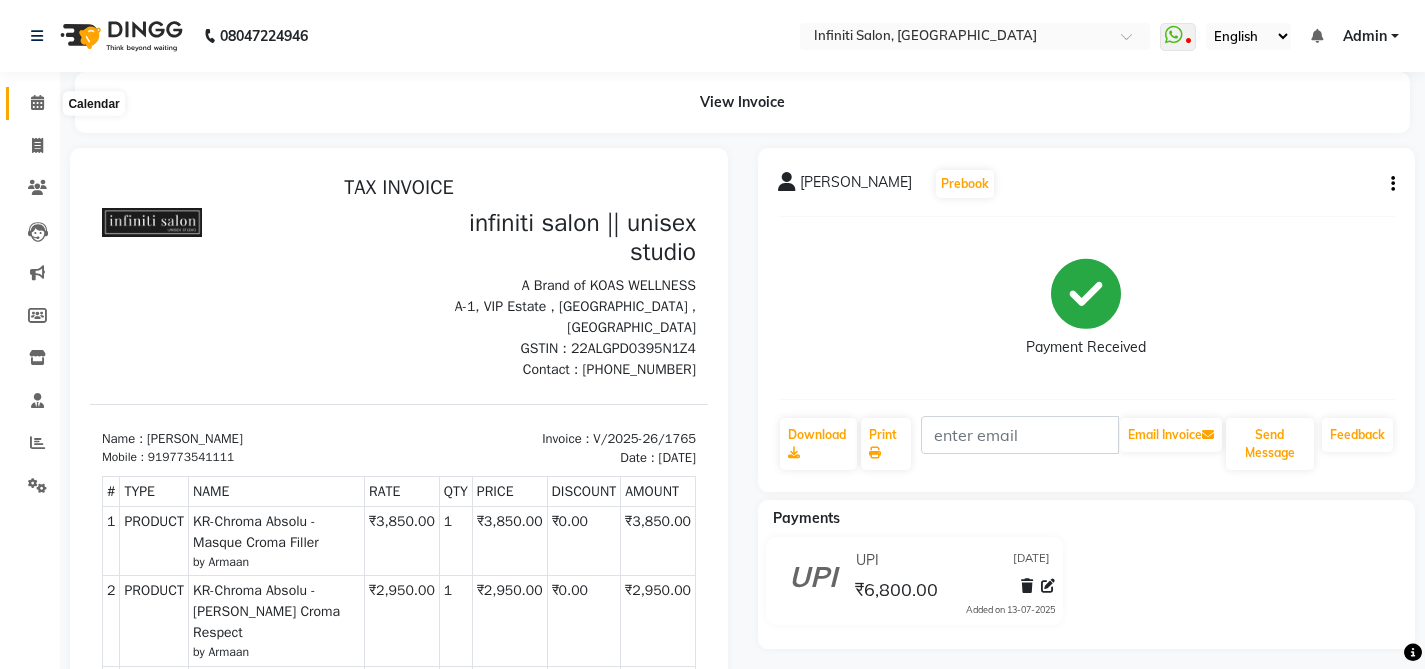 click 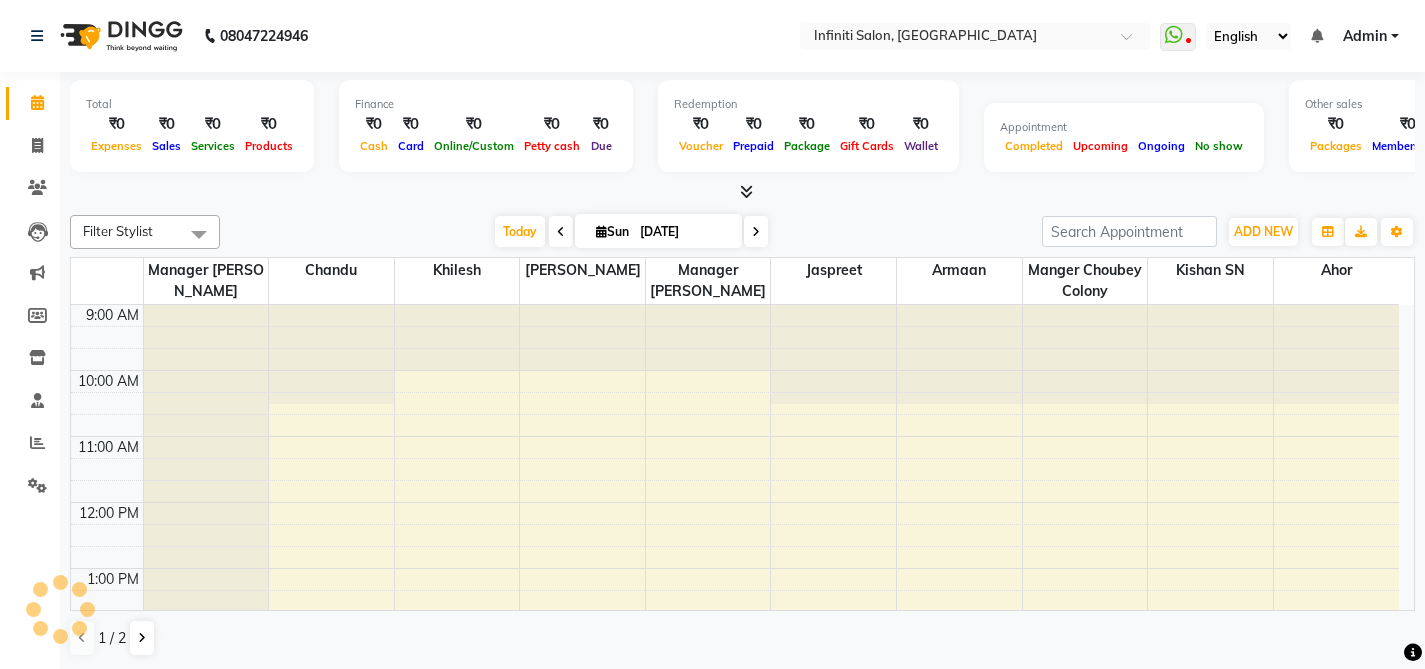 scroll, scrollTop: 0, scrollLeft: 0, axis: both 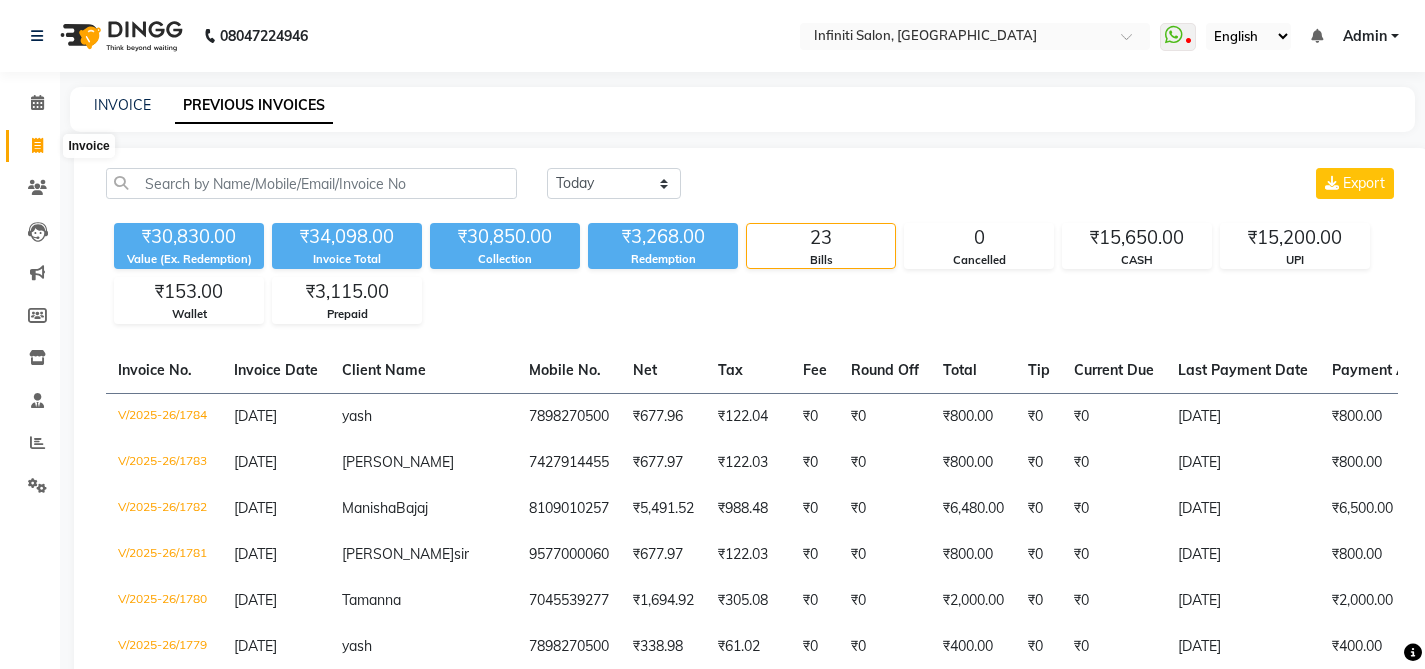 click 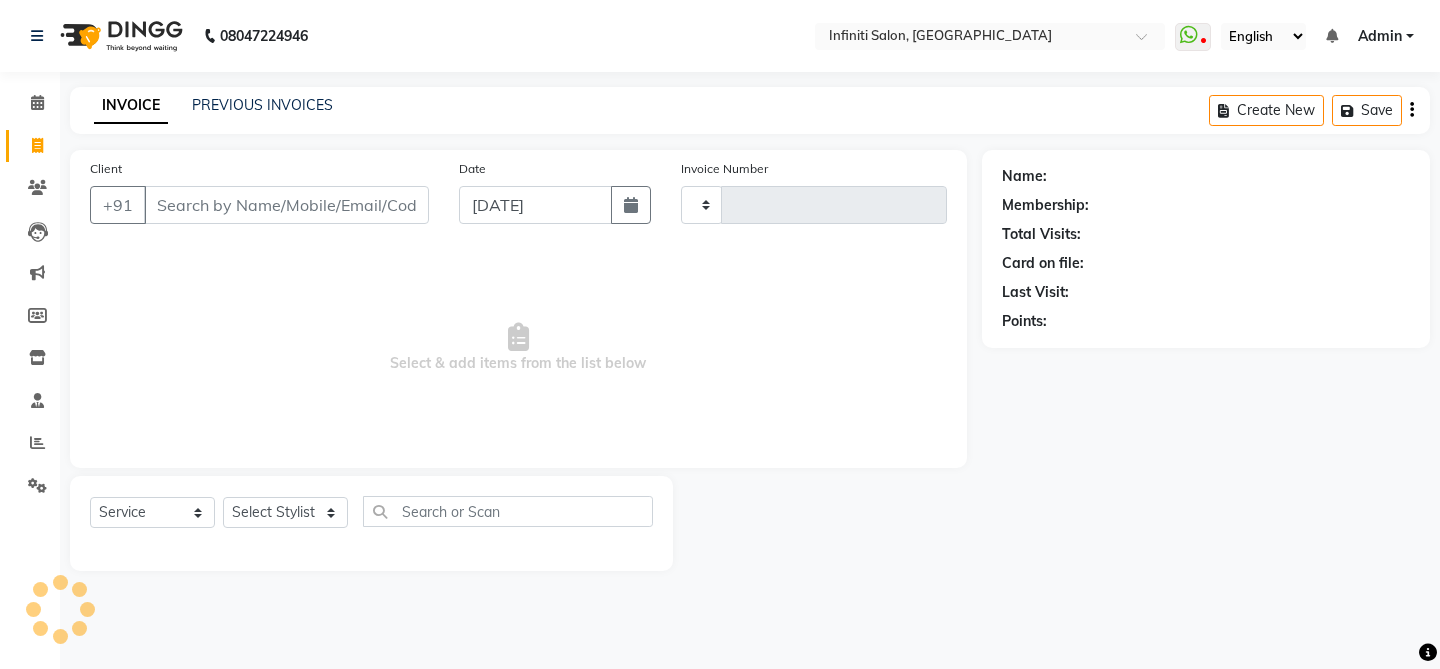type on "1785" 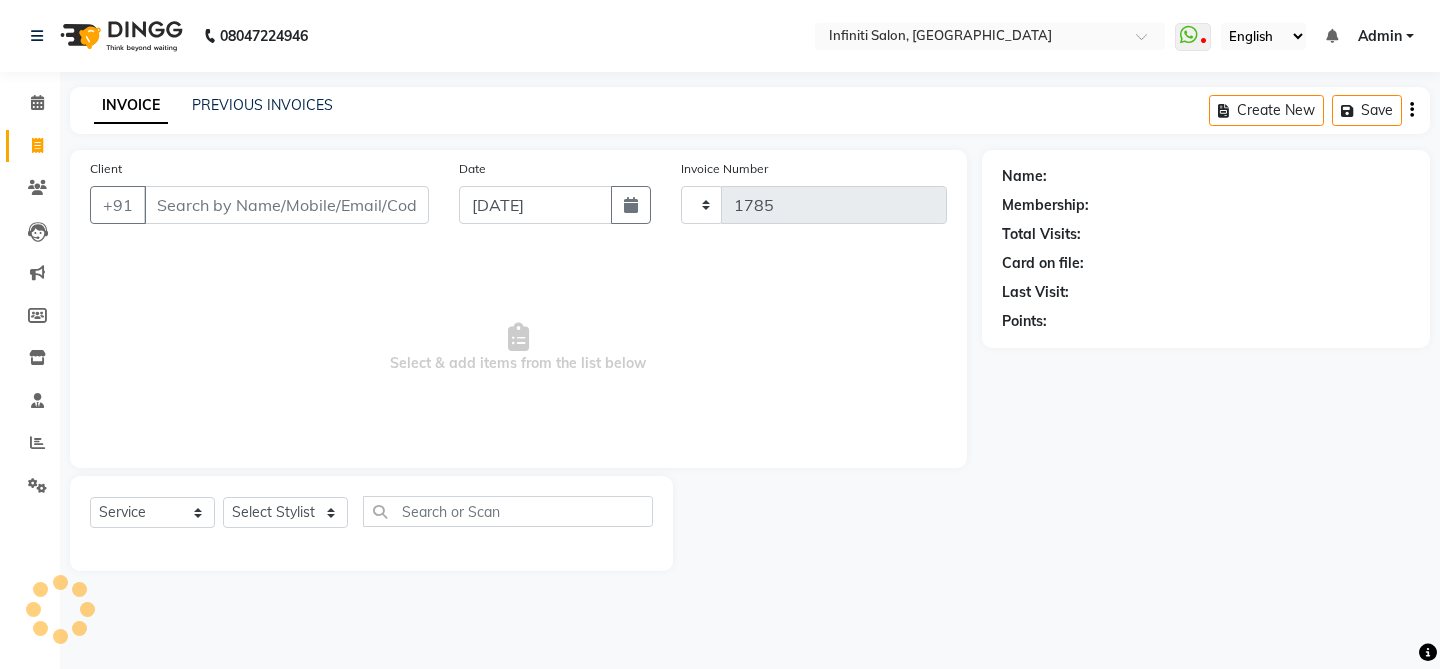 select on "5804" 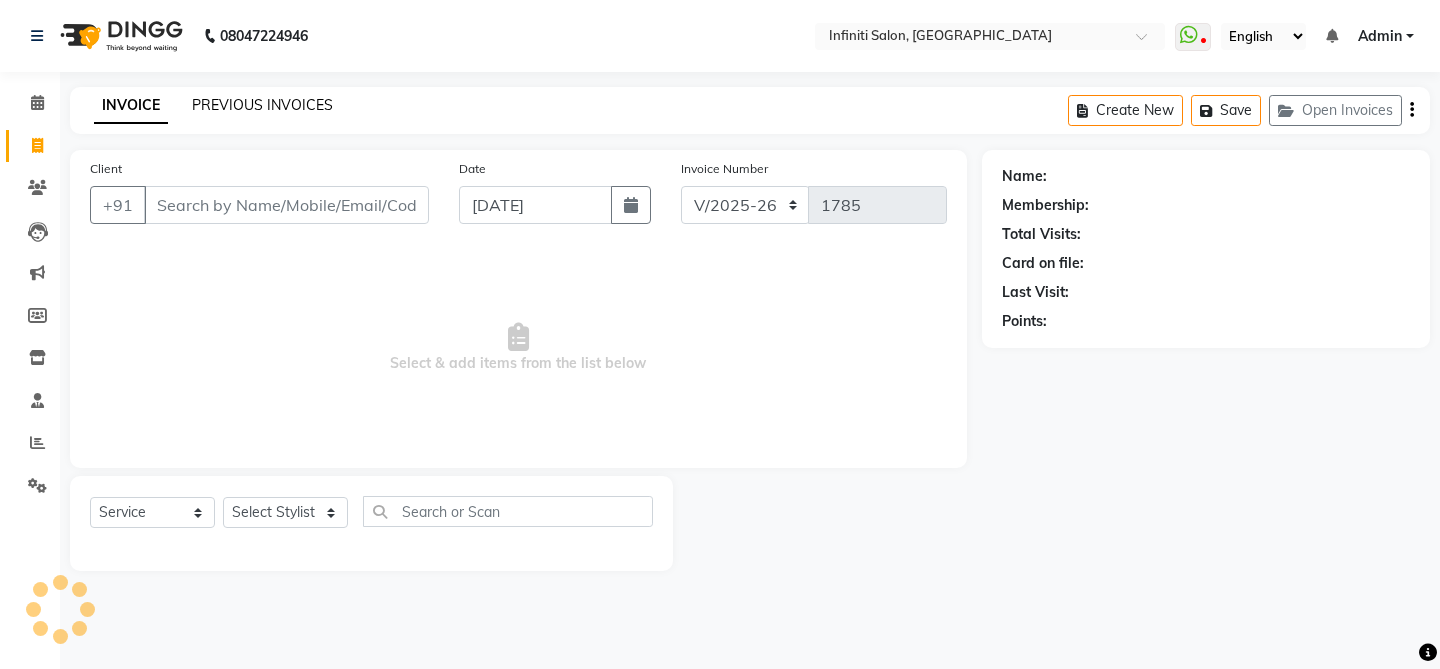 click on "PREVIOUS INVOICES" 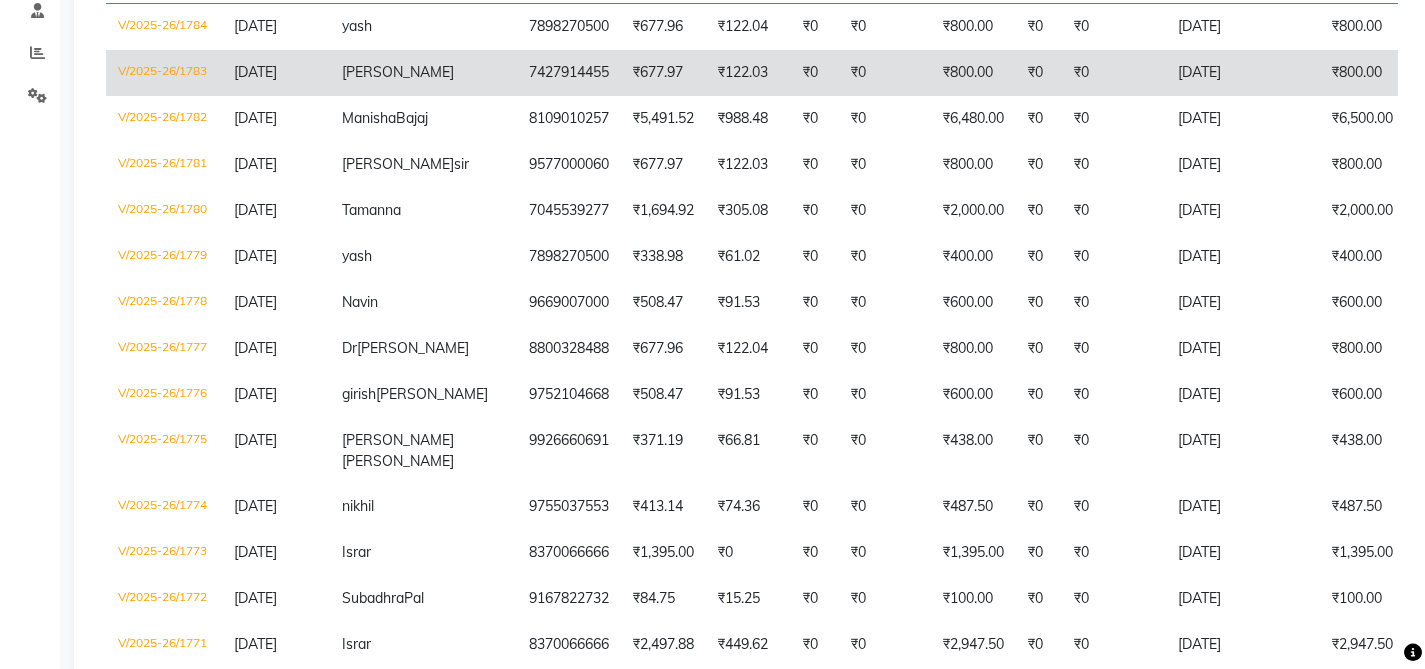 scroll, scrollTop: 0, scrollLeft: 0, axis: both 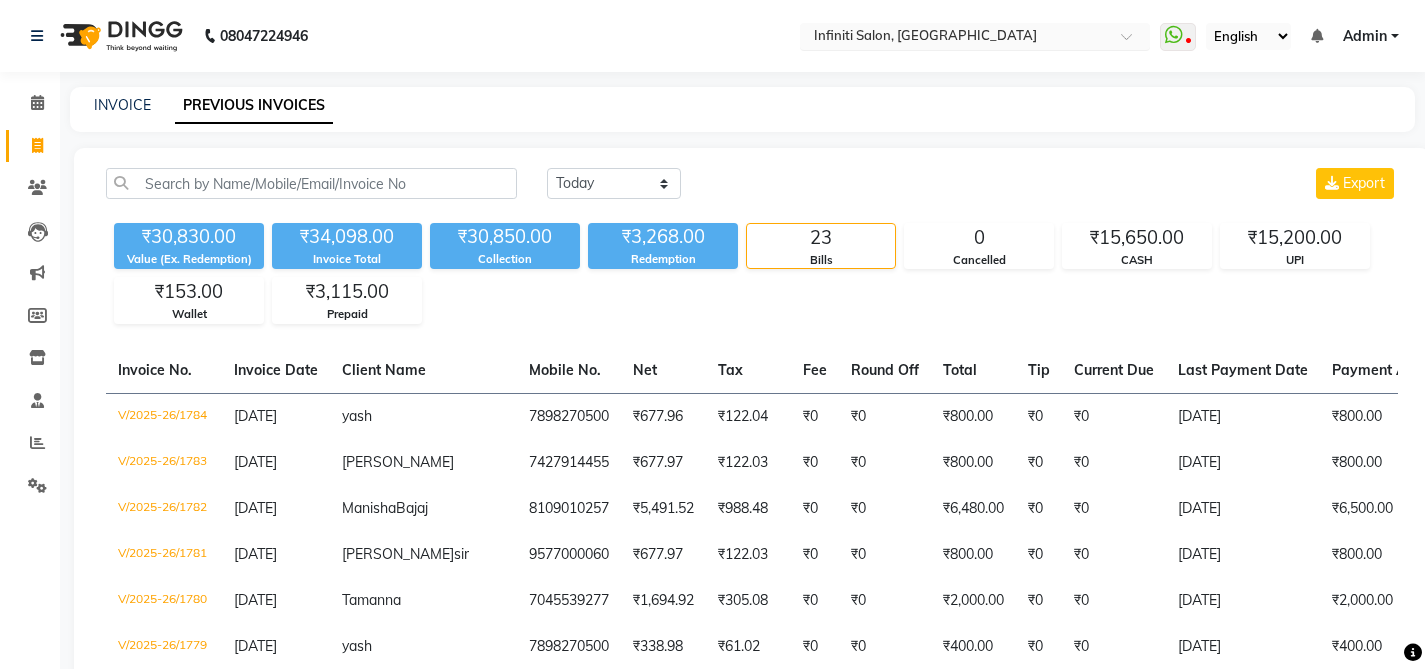 click at bounding box center [955, 38] 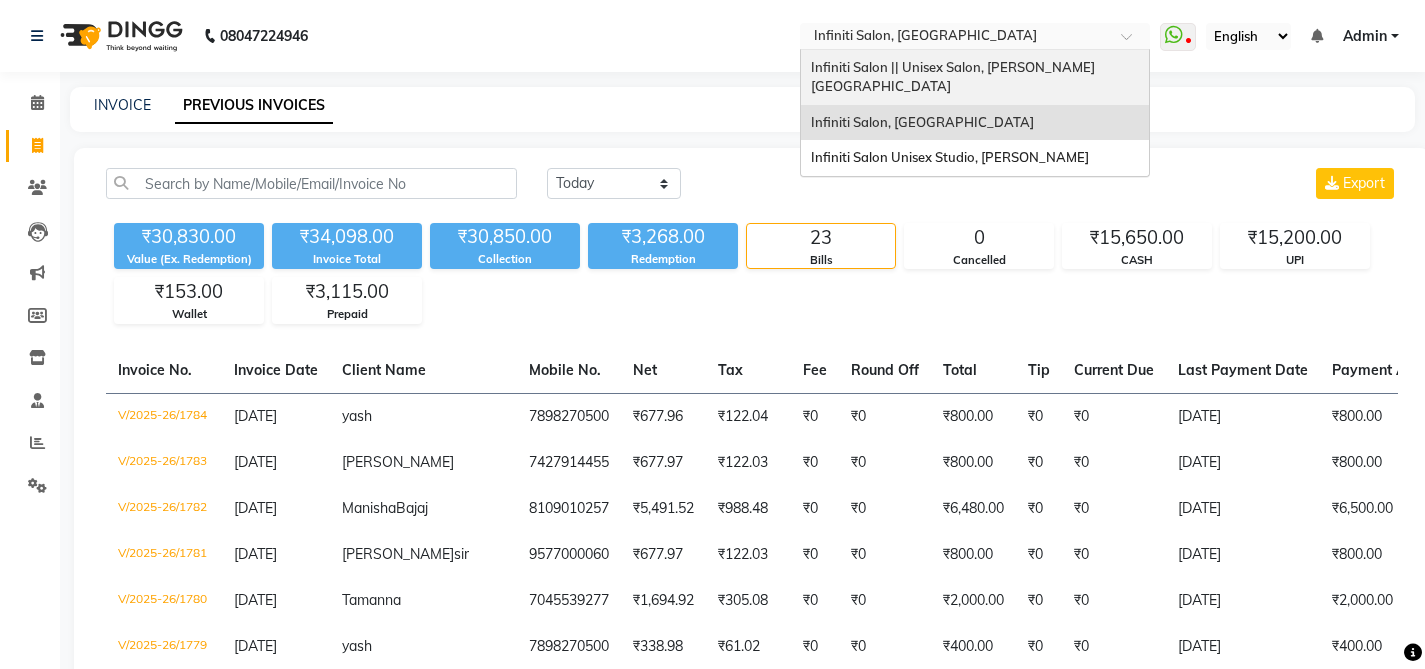 click on "Infiniti Salon || Unisex Salon, [PERSON_NAME][GEOGRAPHIC_DATA]" at bounding box center (953, 77) 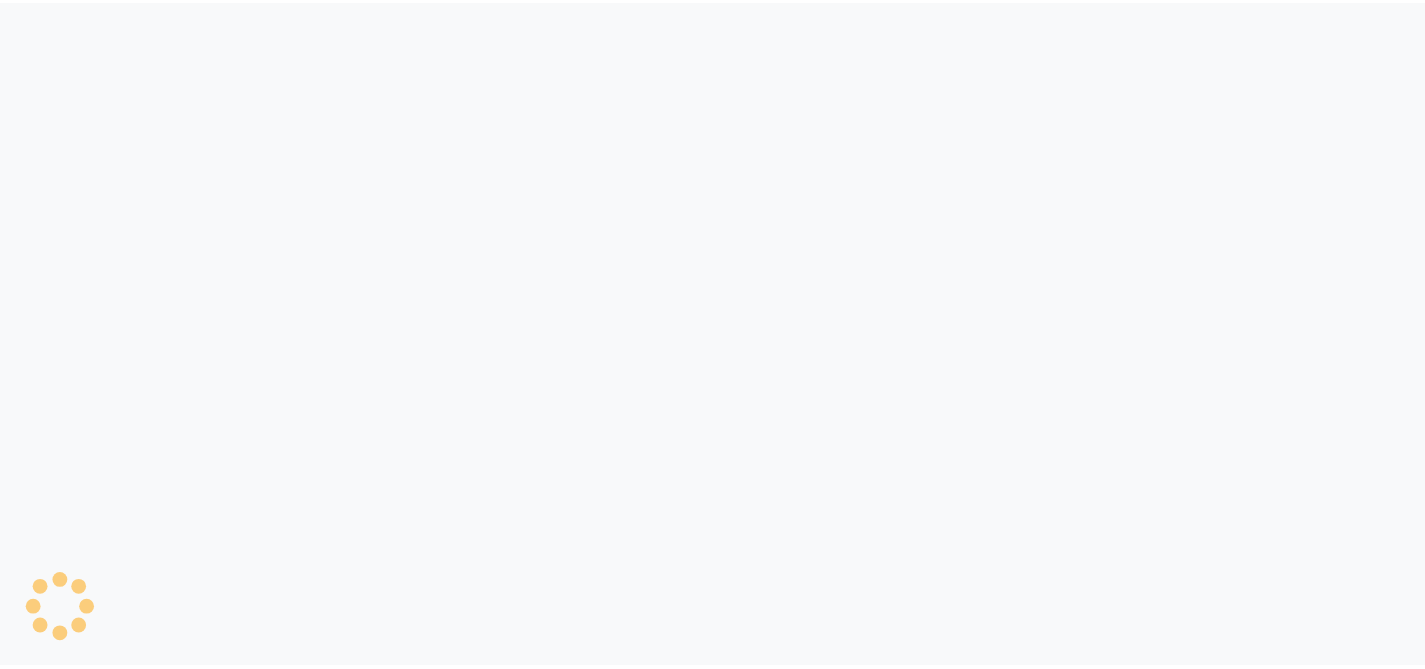 scroll, scrollTop: 0, scrollLeft: 0, axis: both 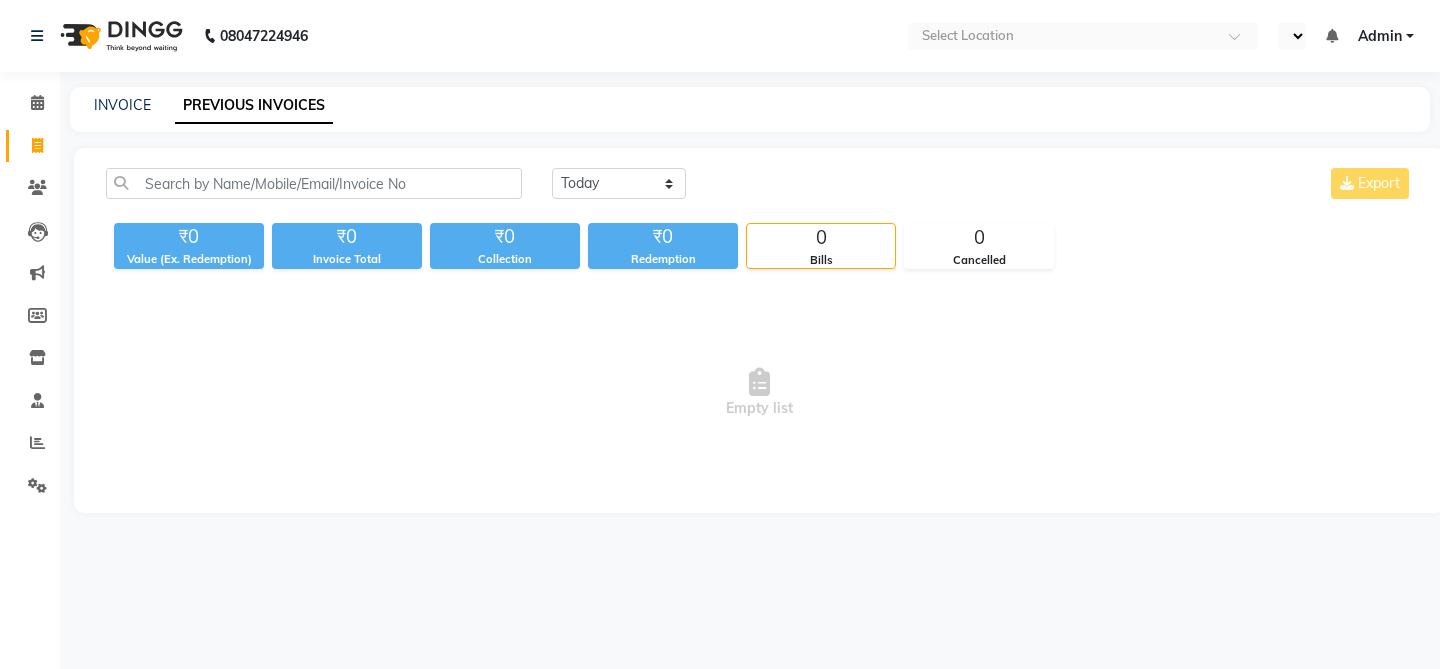 select on "en" 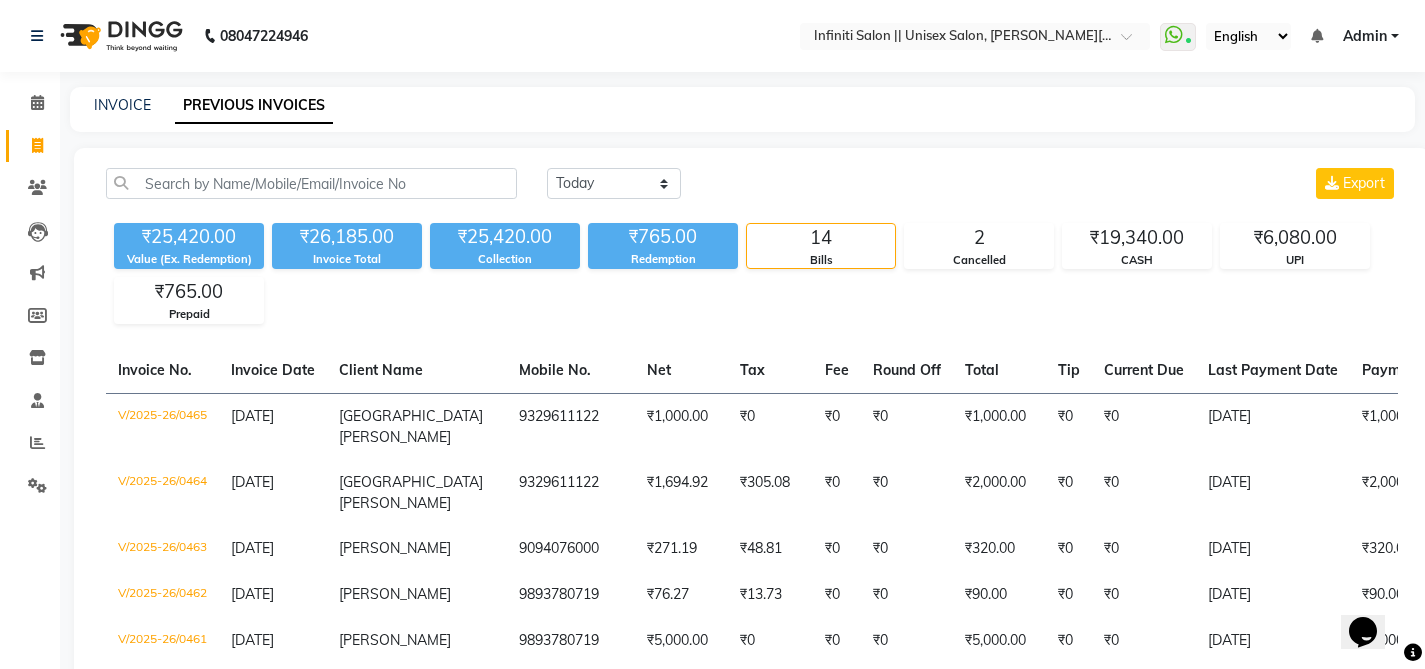 scroll, scrollTop: 0, scrollLeft: 0, axis: both 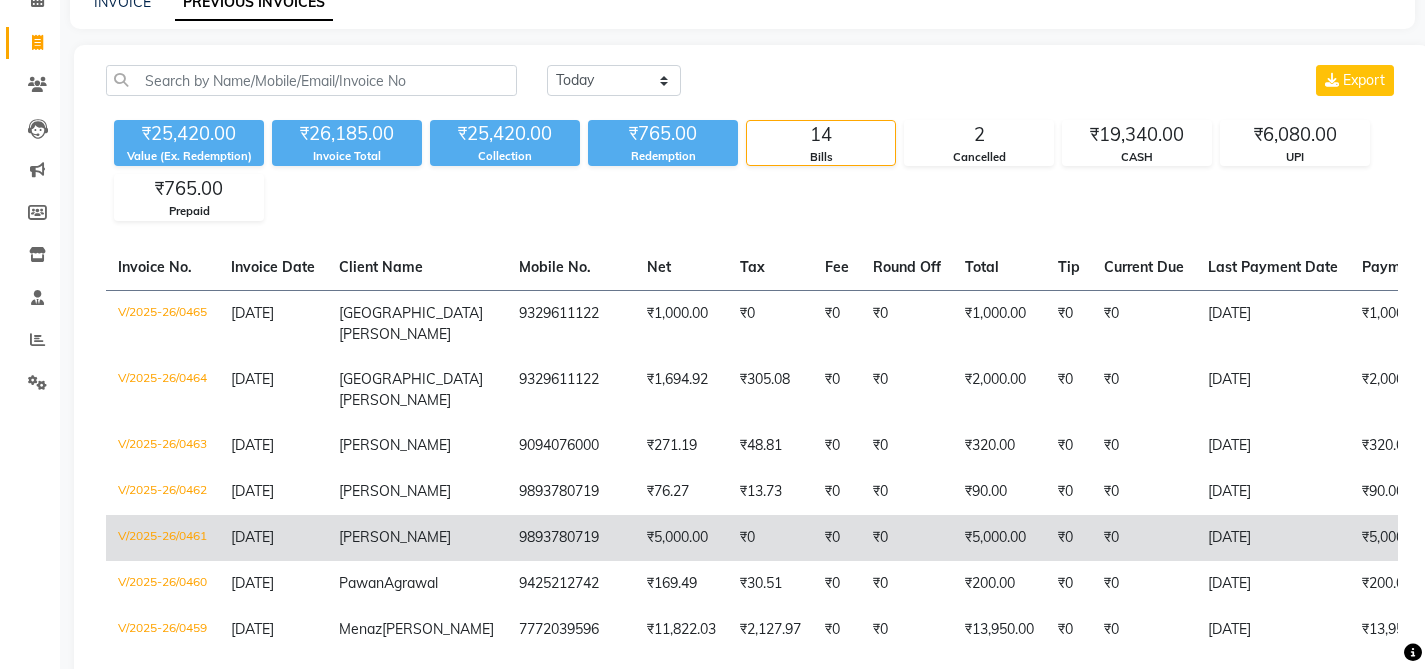 click on "V/2025-26/0461" 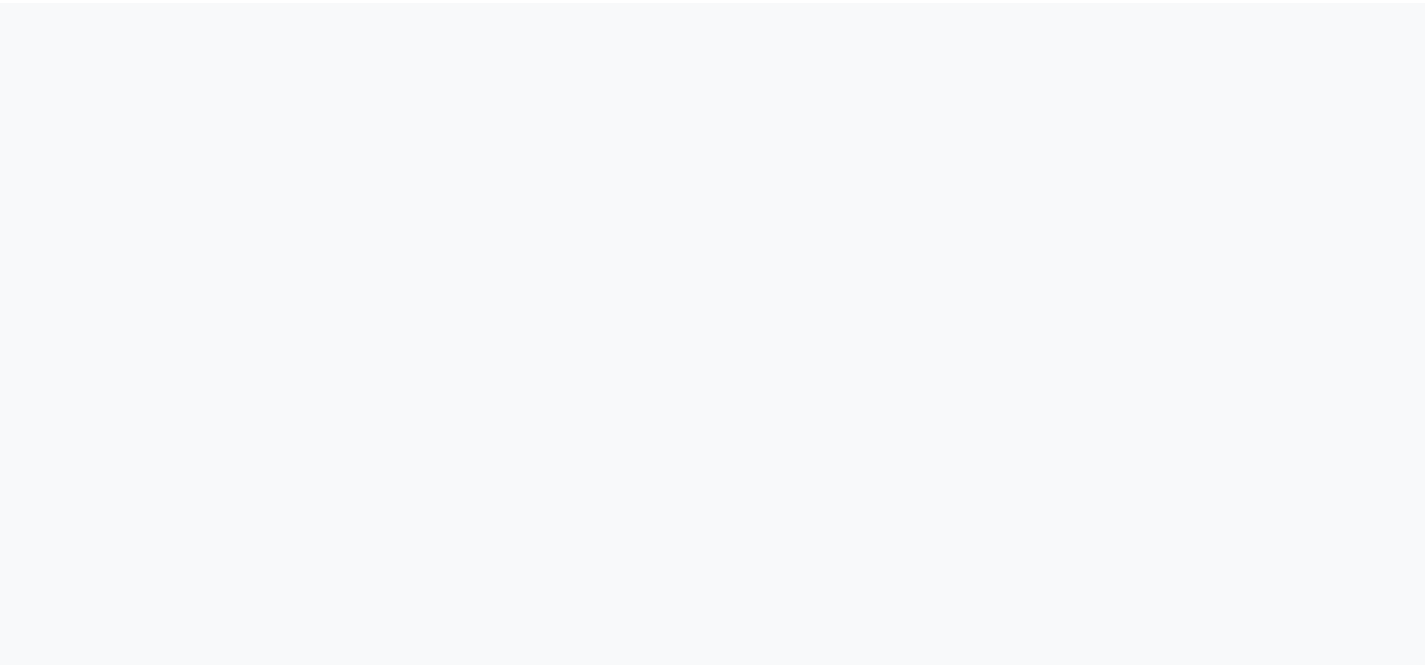 scroll, scrollTop: 0, scrollLeft: 0, axis: both 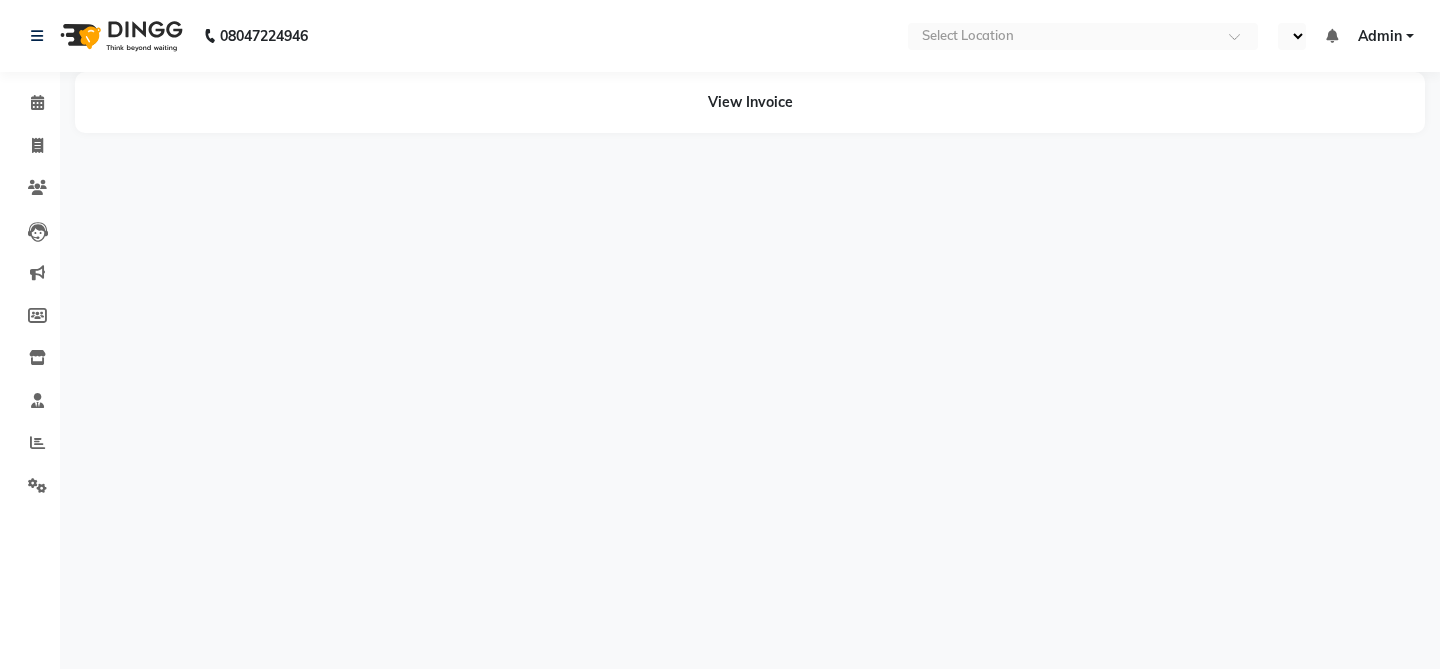 select on "en" 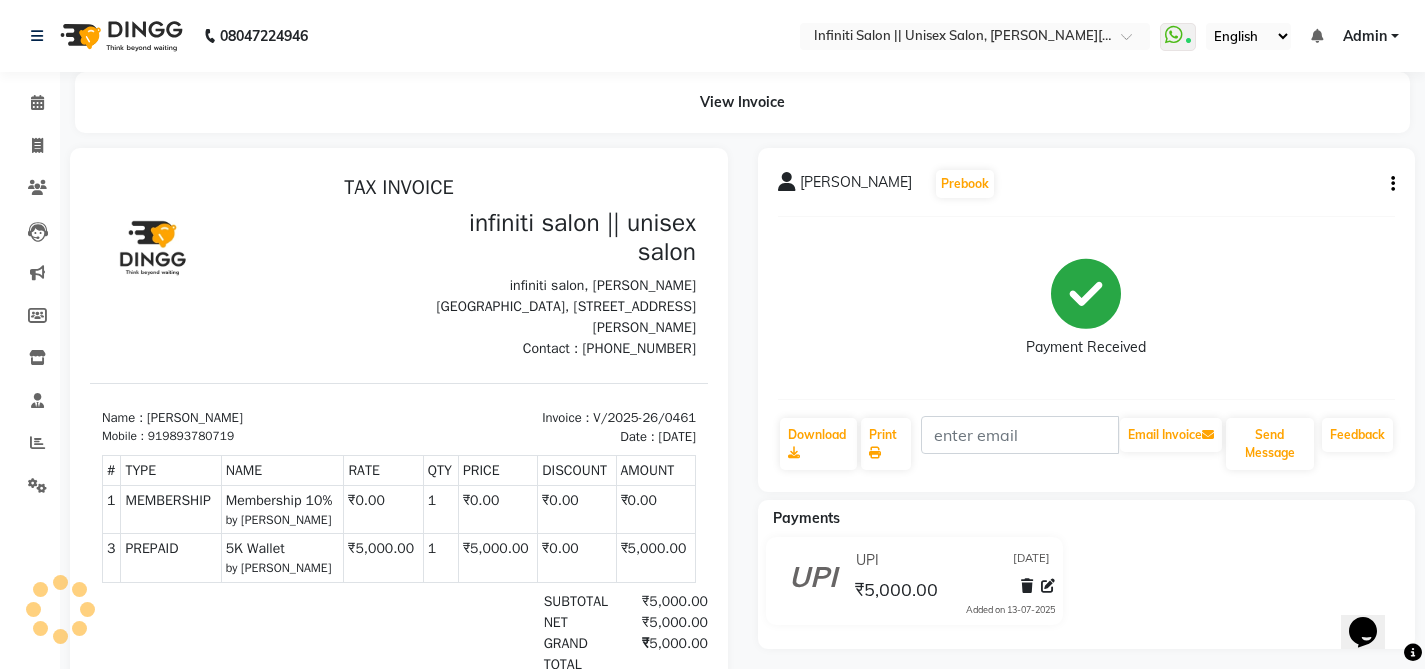scroll, scrollTop: 0, scrollLeft: 0, axis: both 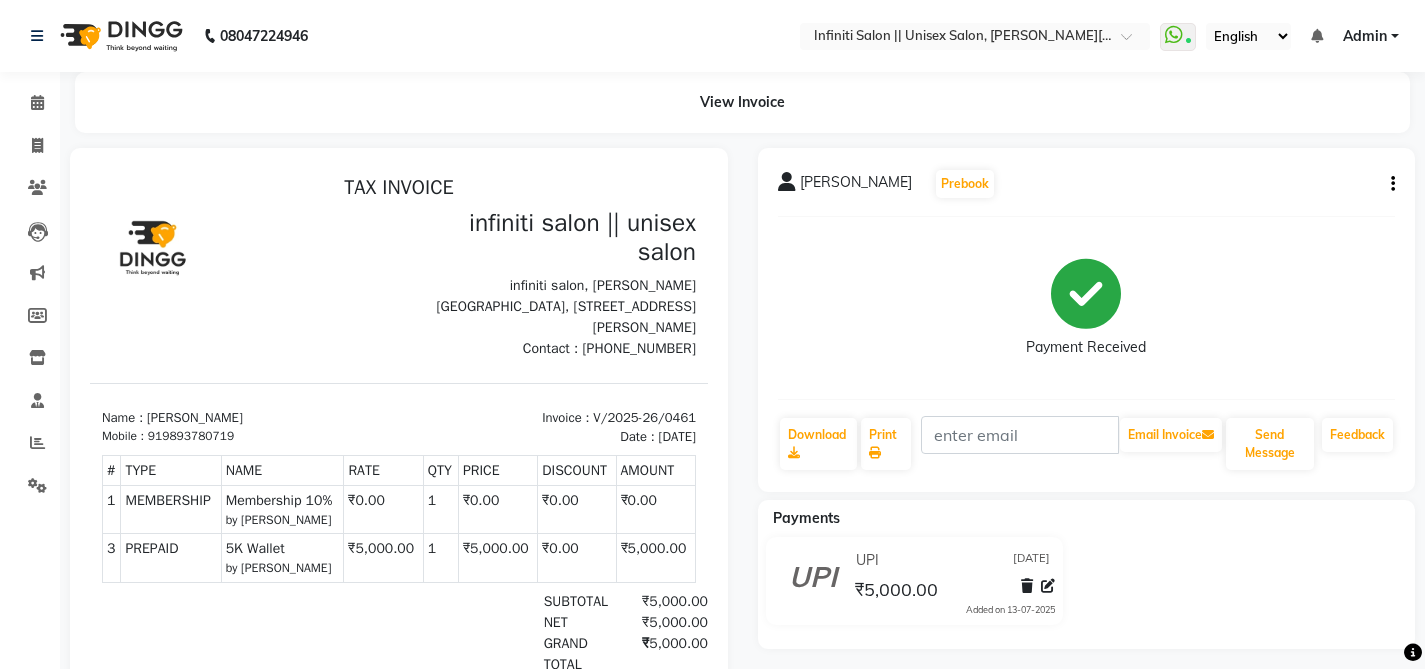 click 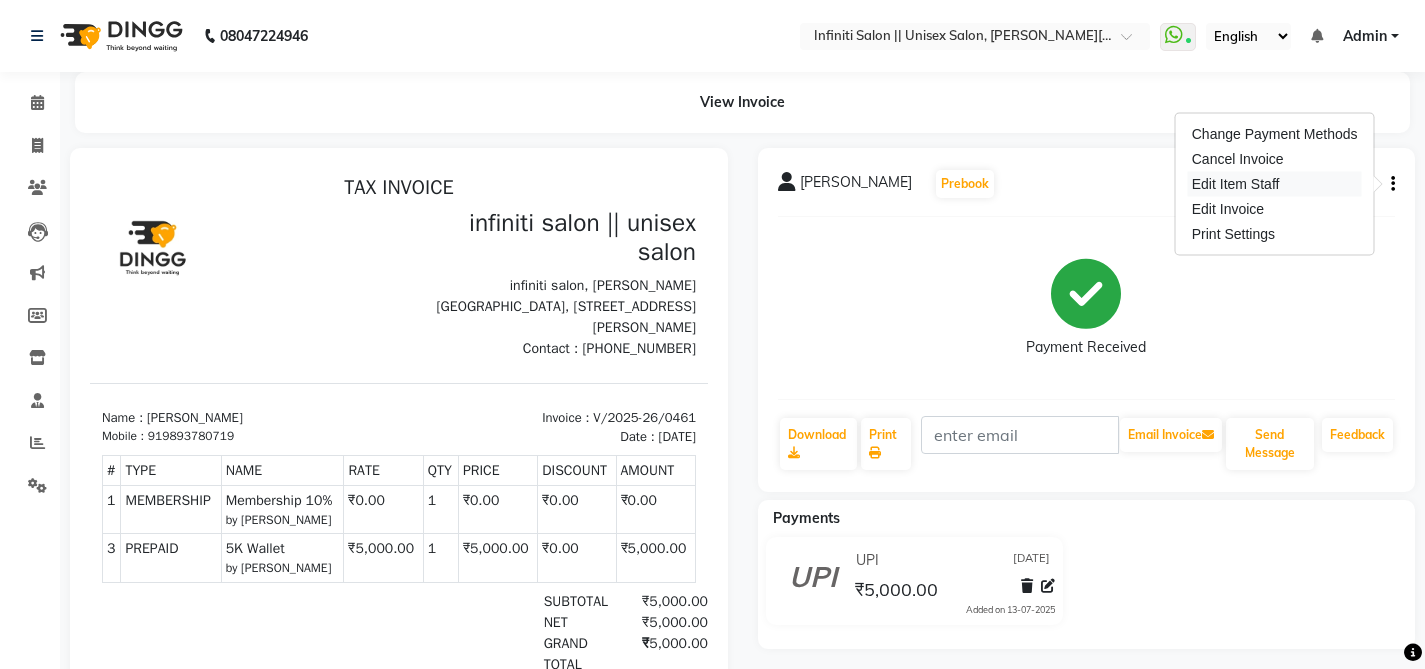 click on "Edit Item Staff" at bounding box center (1275, 184) 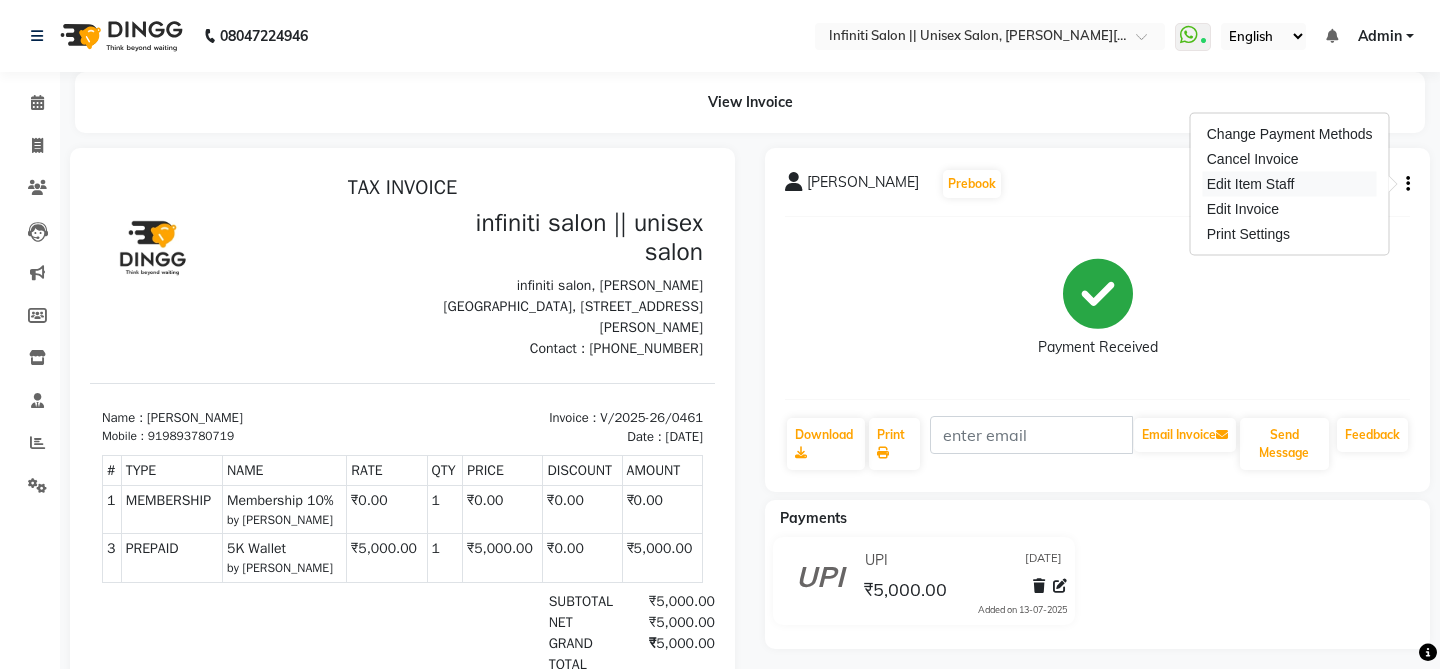 select on "82046" 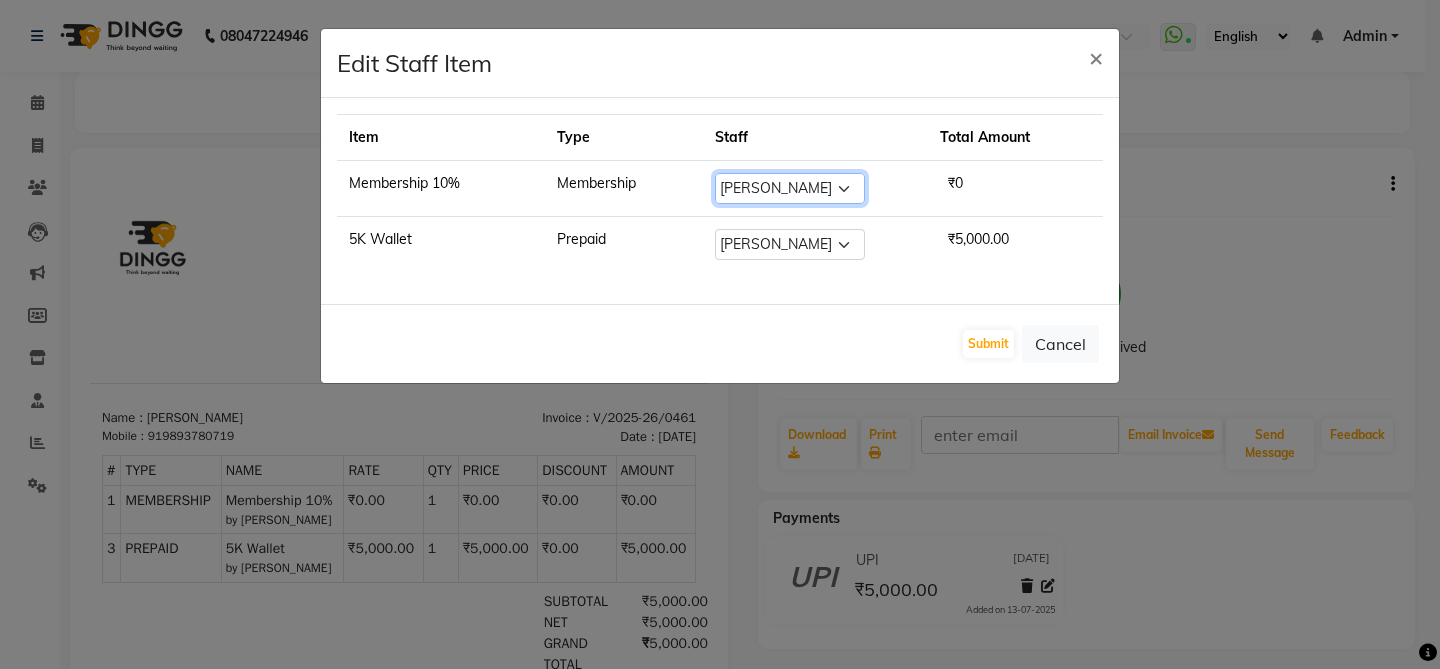click on "Select  Abhishek   Anjali Mahato   Arun CC   Ayush   Bhoomi   Dilshad Ahmad   HARSHITA   Jitesh   Mikku   Moye    Shabnam   Triveni" 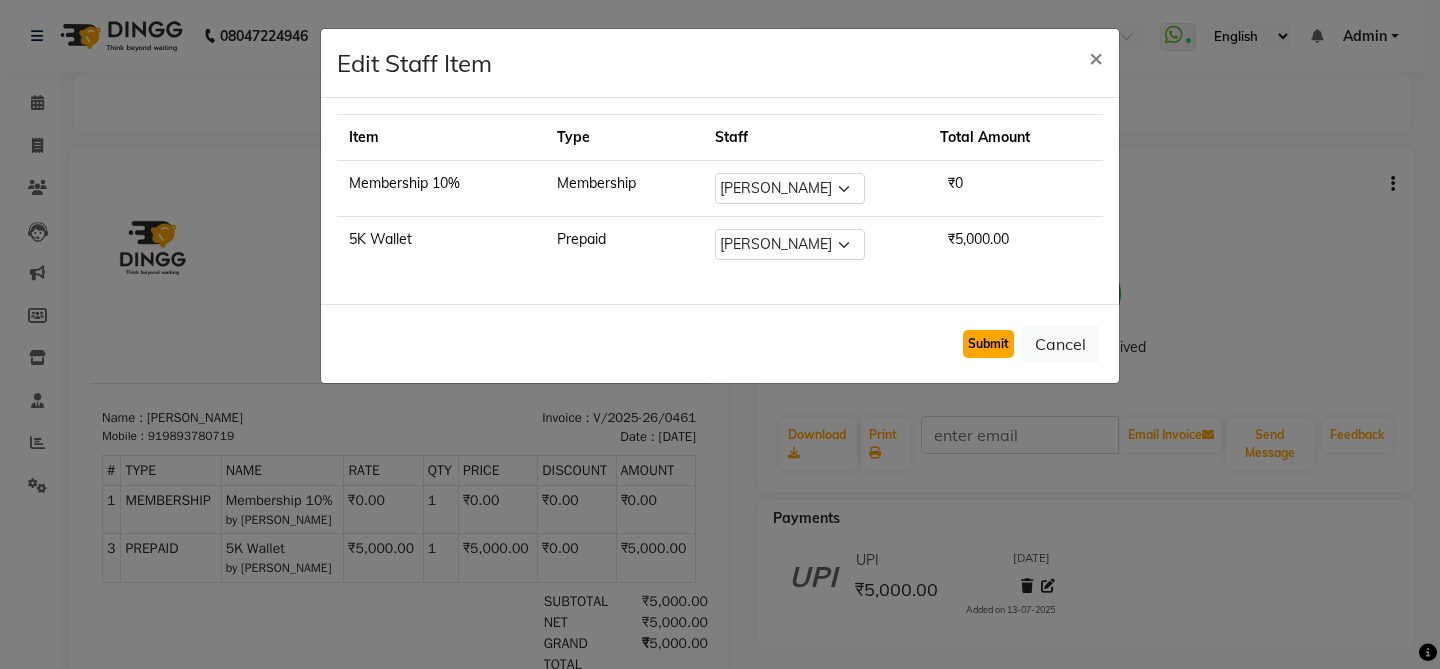 click on "Submit" 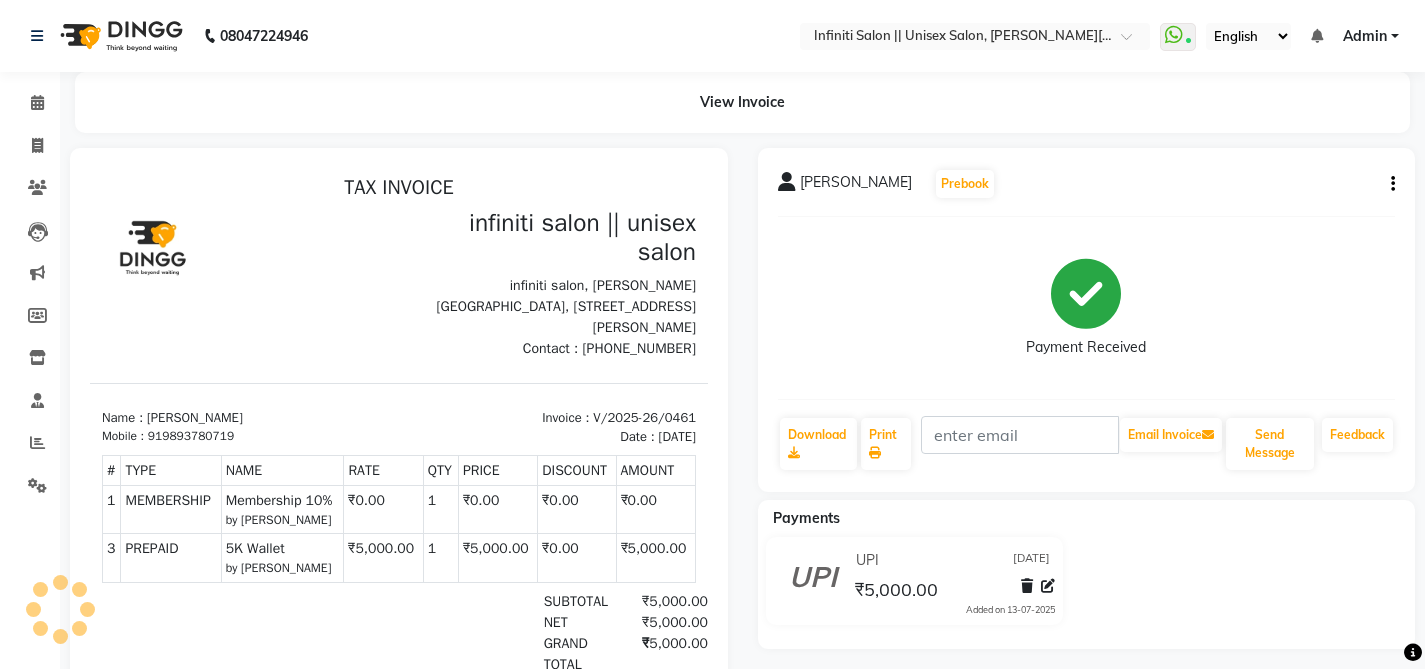 scroll, scrollTop: 0, scrollLeft: 0, axis: both 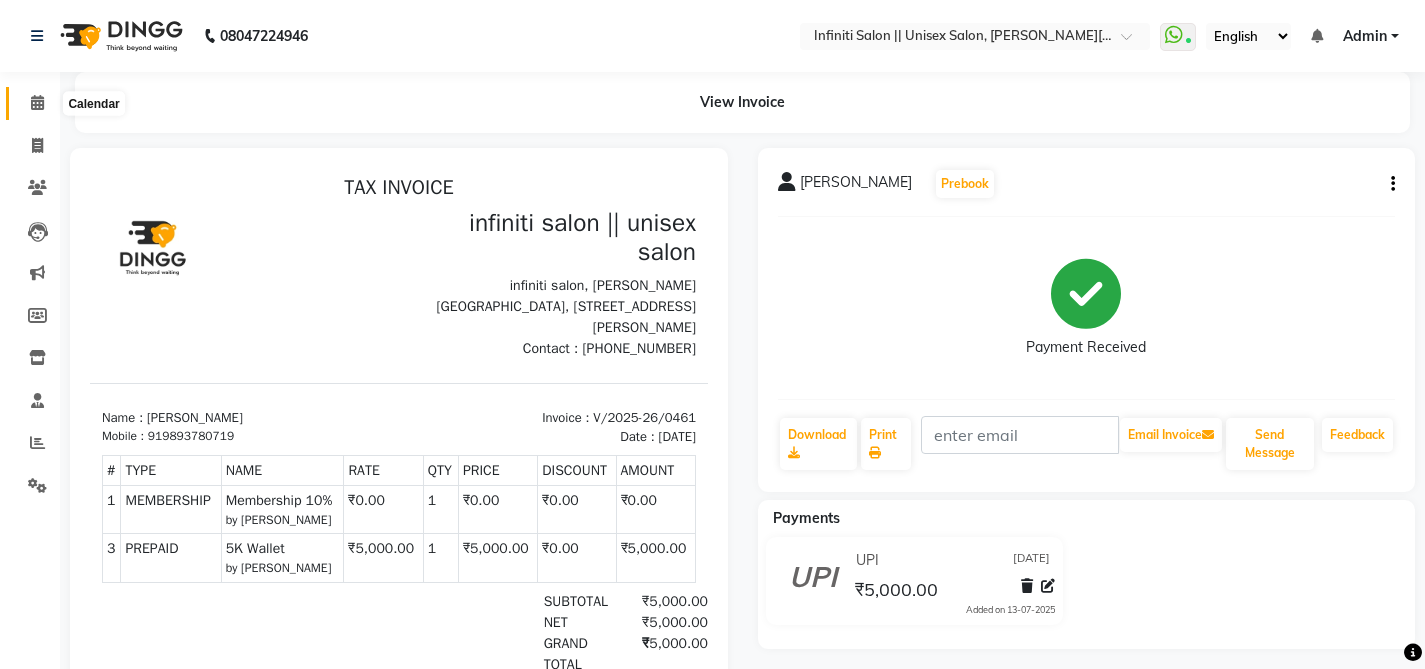 click 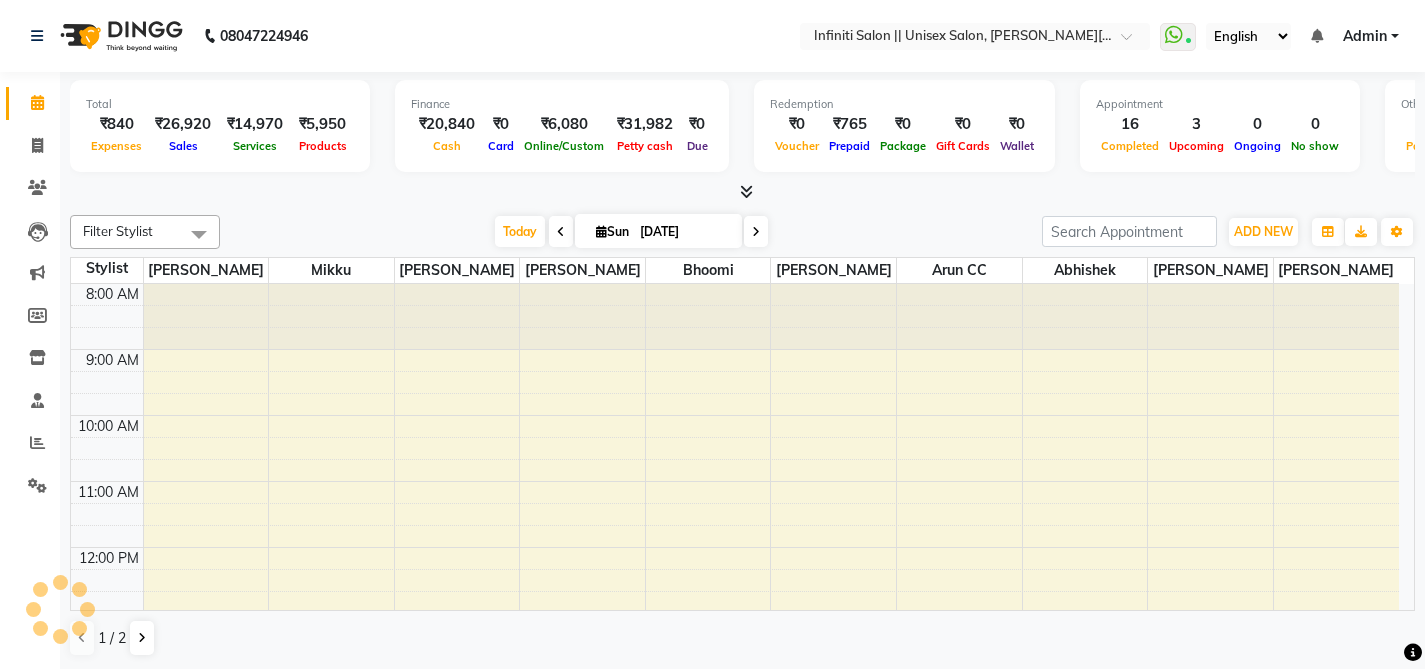 scroll, scrollTop: 492, scrollLeft: 0, axis: vertical 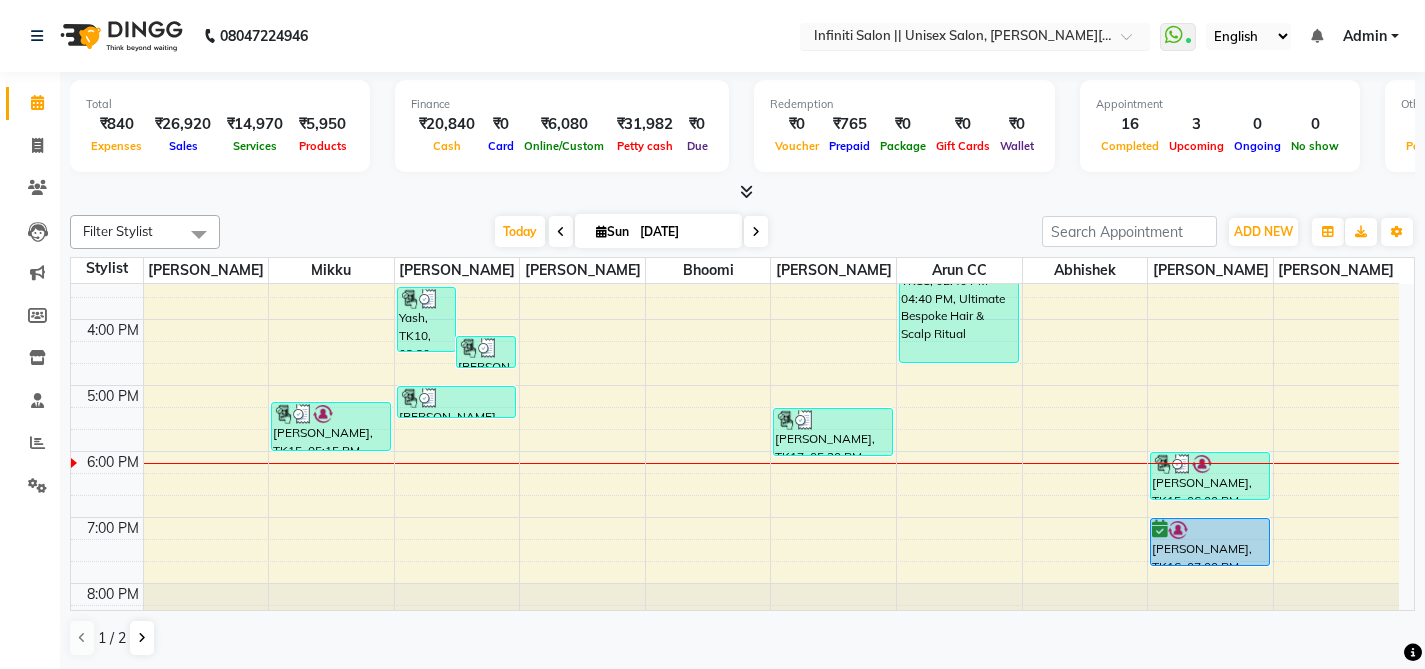 click at bounding box center (955, 38) 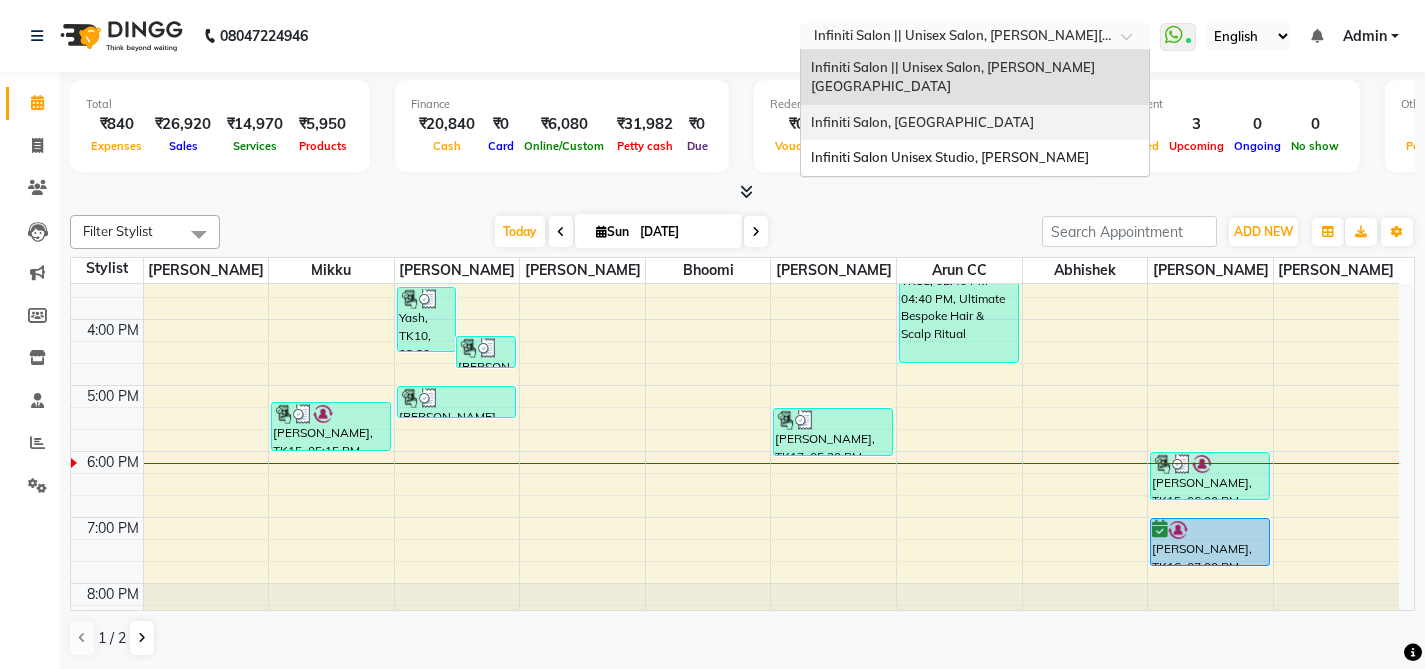 click on "Infiniti Salon, Shankar Nagar" at bounding box center [975, 123] 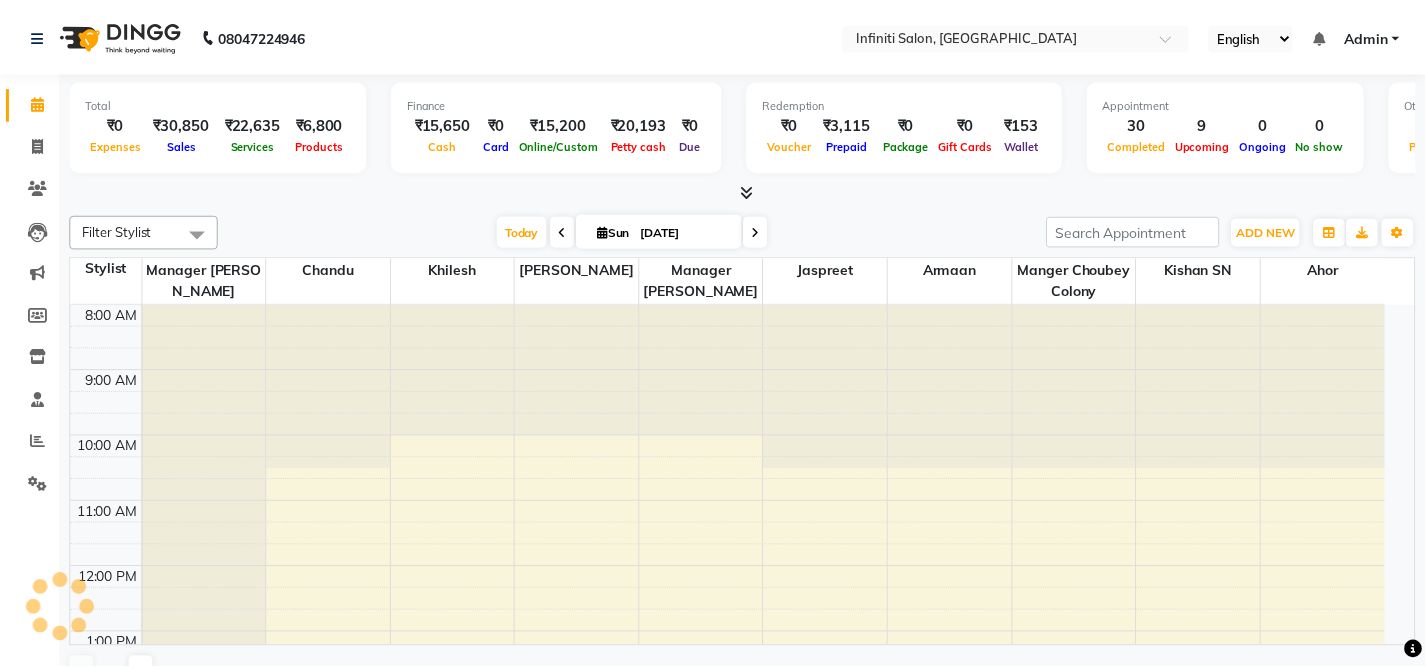 scroll, scrollTop: 0, scrollLeft: 0, axis: both 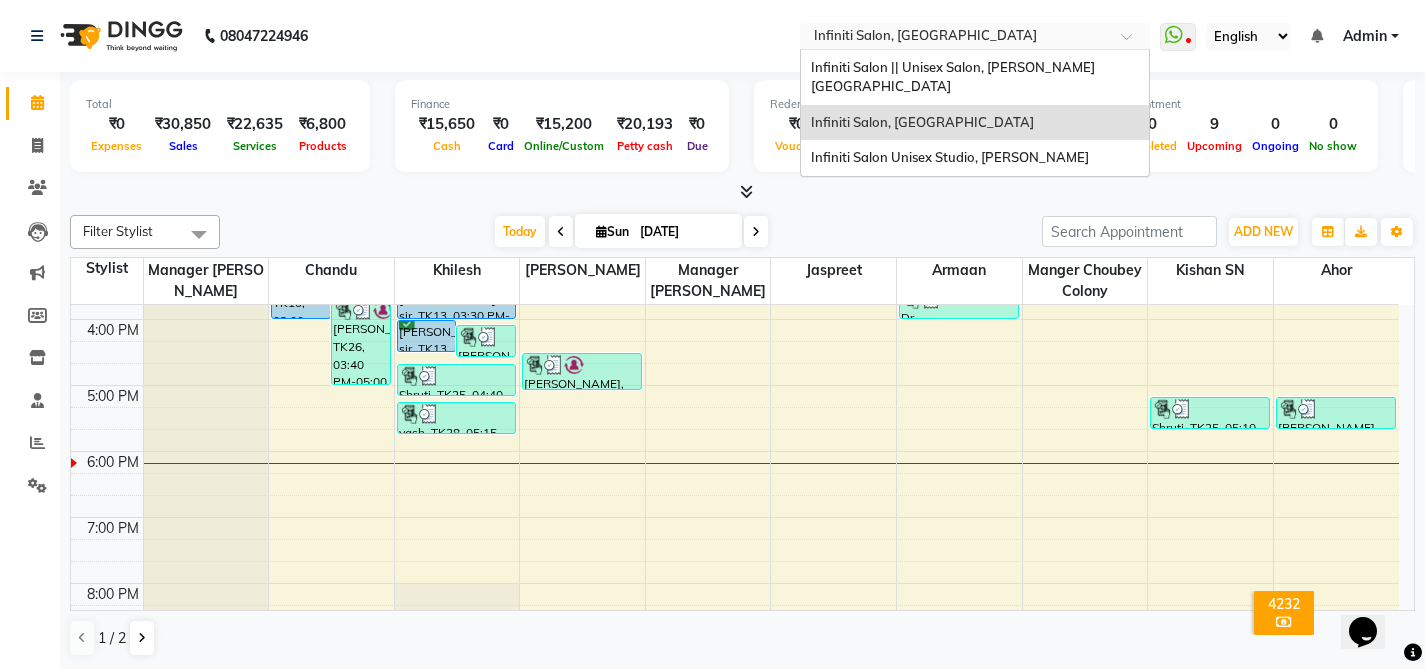 click at bounding box center [955, 38] 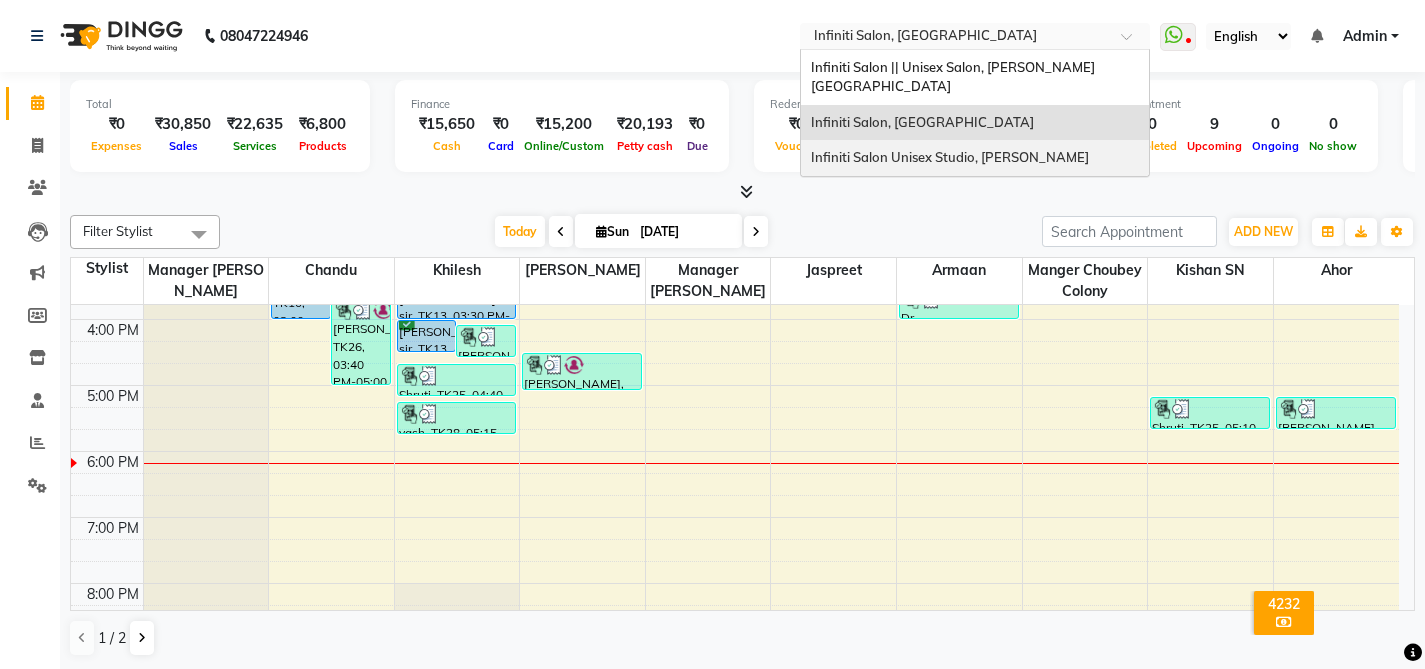 click on "Infiniti Salon Unisex Studio, [PERSON_NAME]" at bounding box center [950, 157] 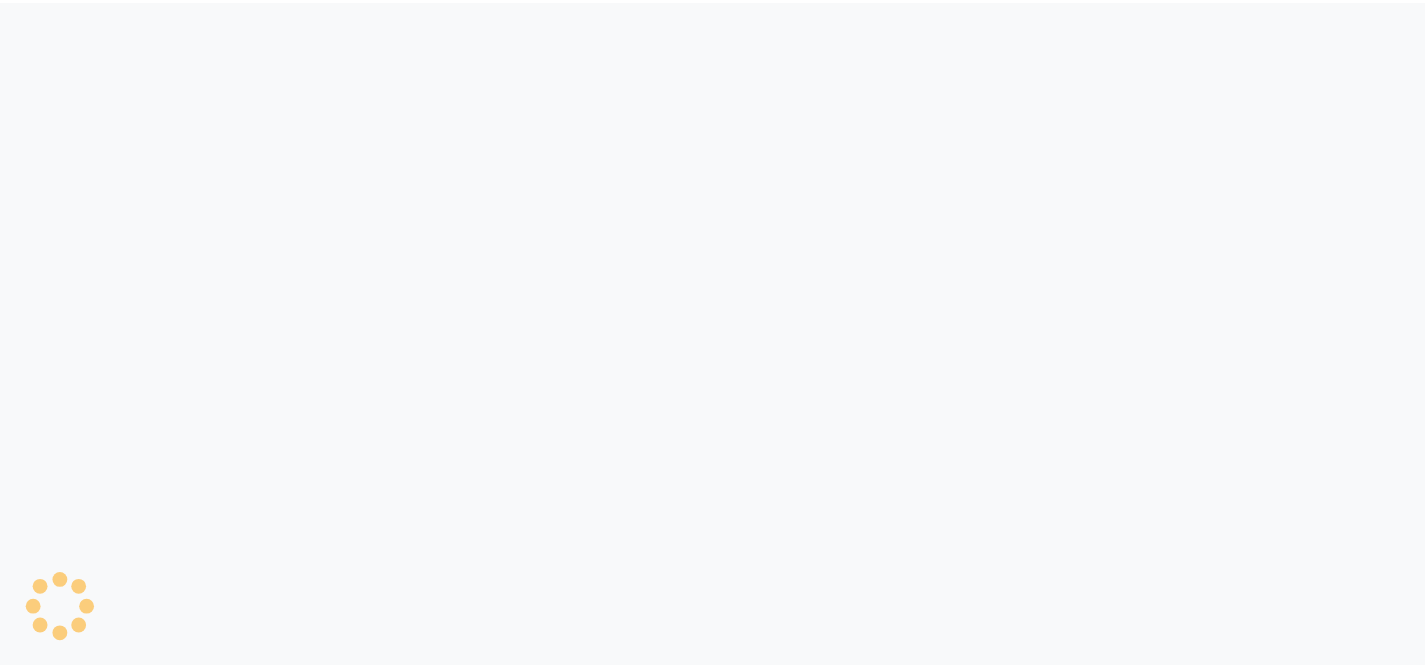 scroll, scrollTop: 0, scrollLeft: 0, axis: both 